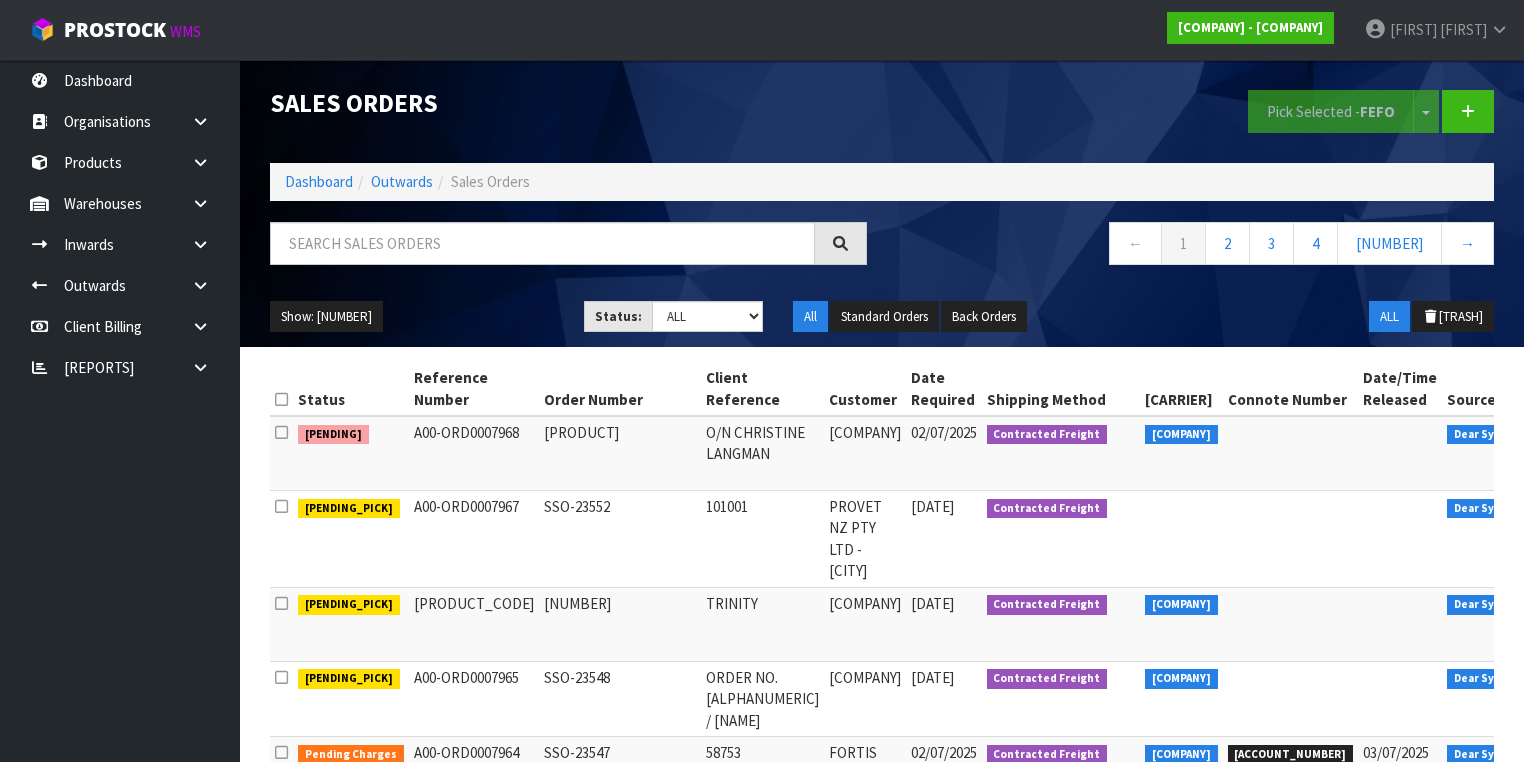 scroll, scrollTop: 0, scrollLeft: 0, axis: both 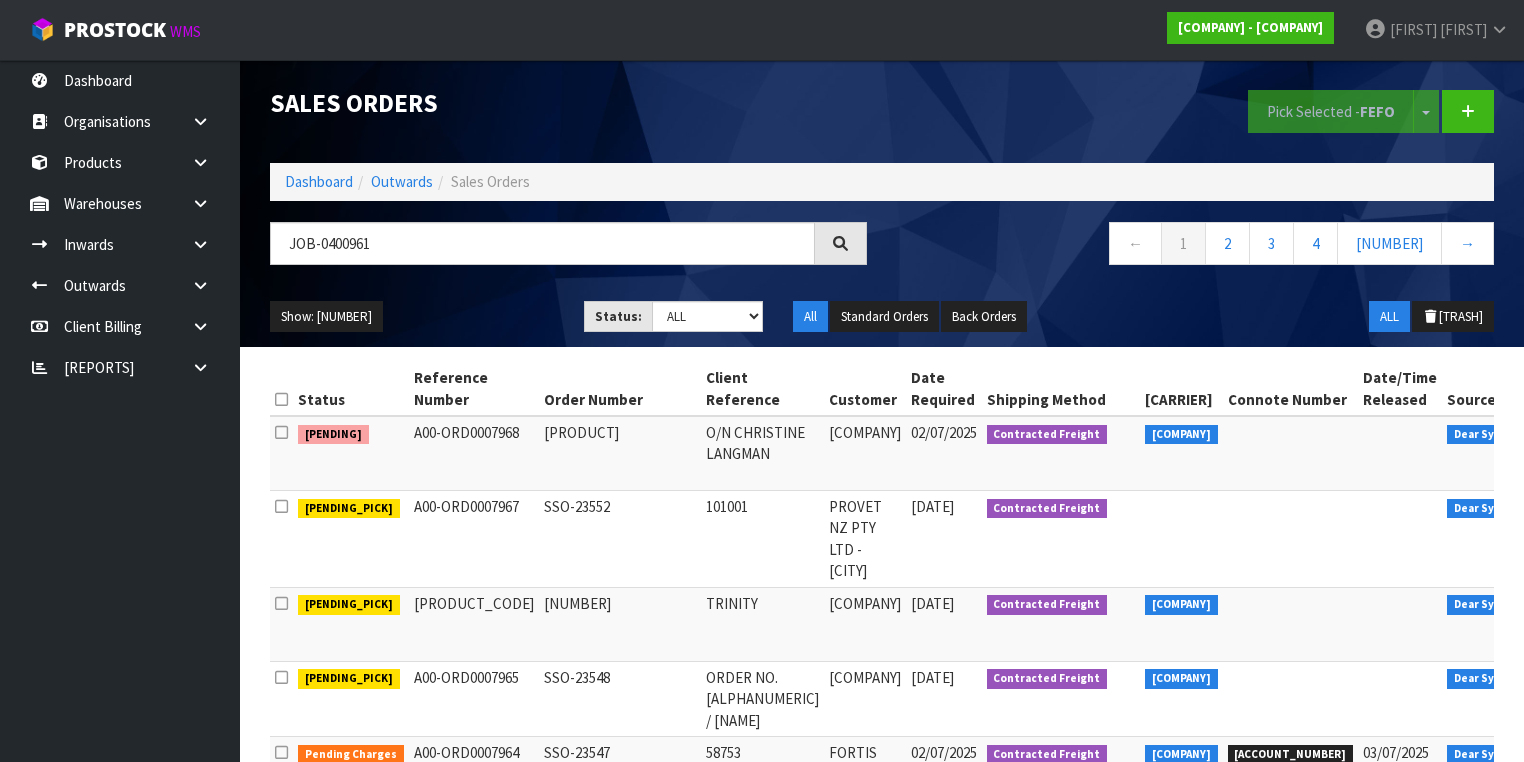 type on "JOB-0400961" 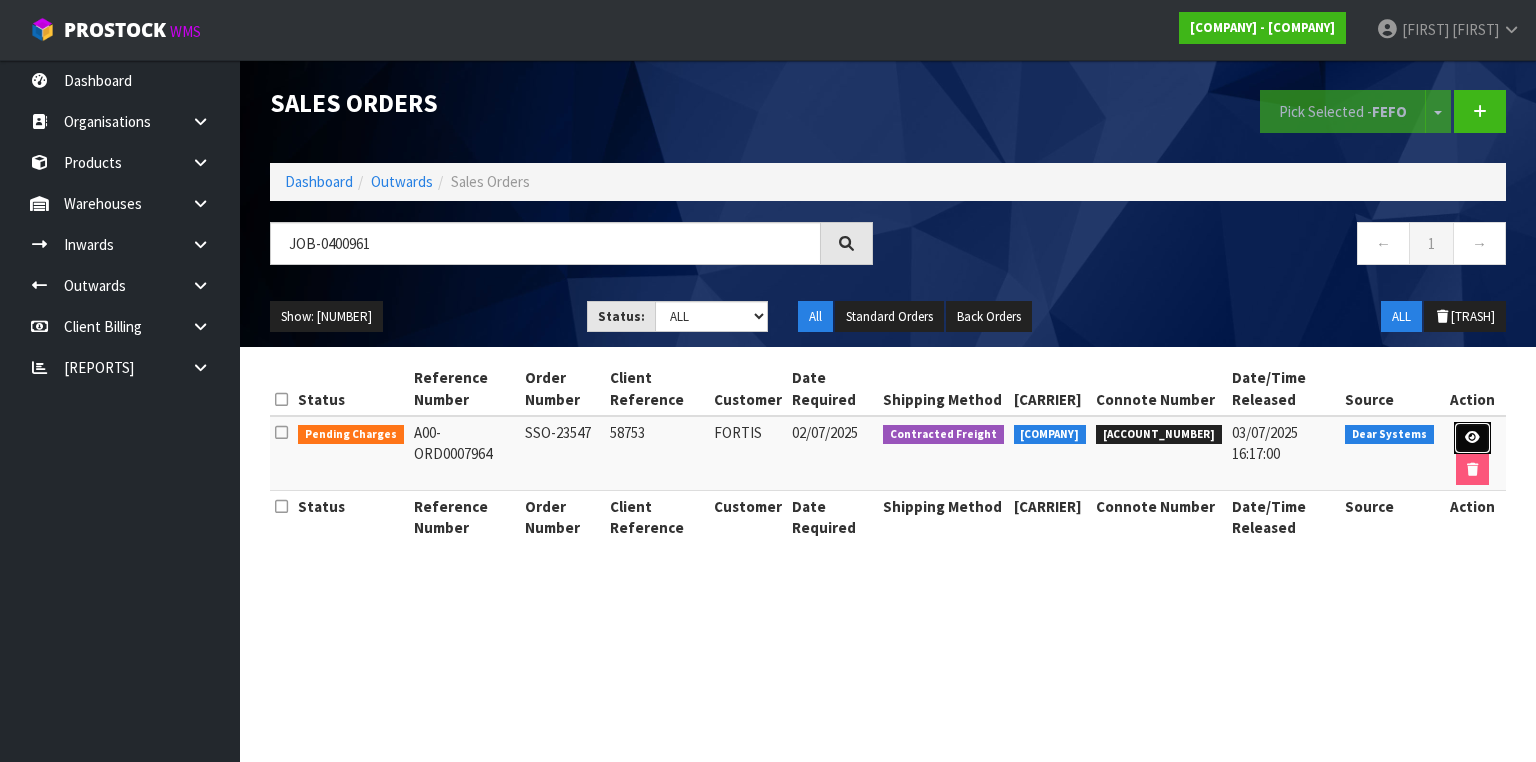 click at bounding box center (1472, 437) 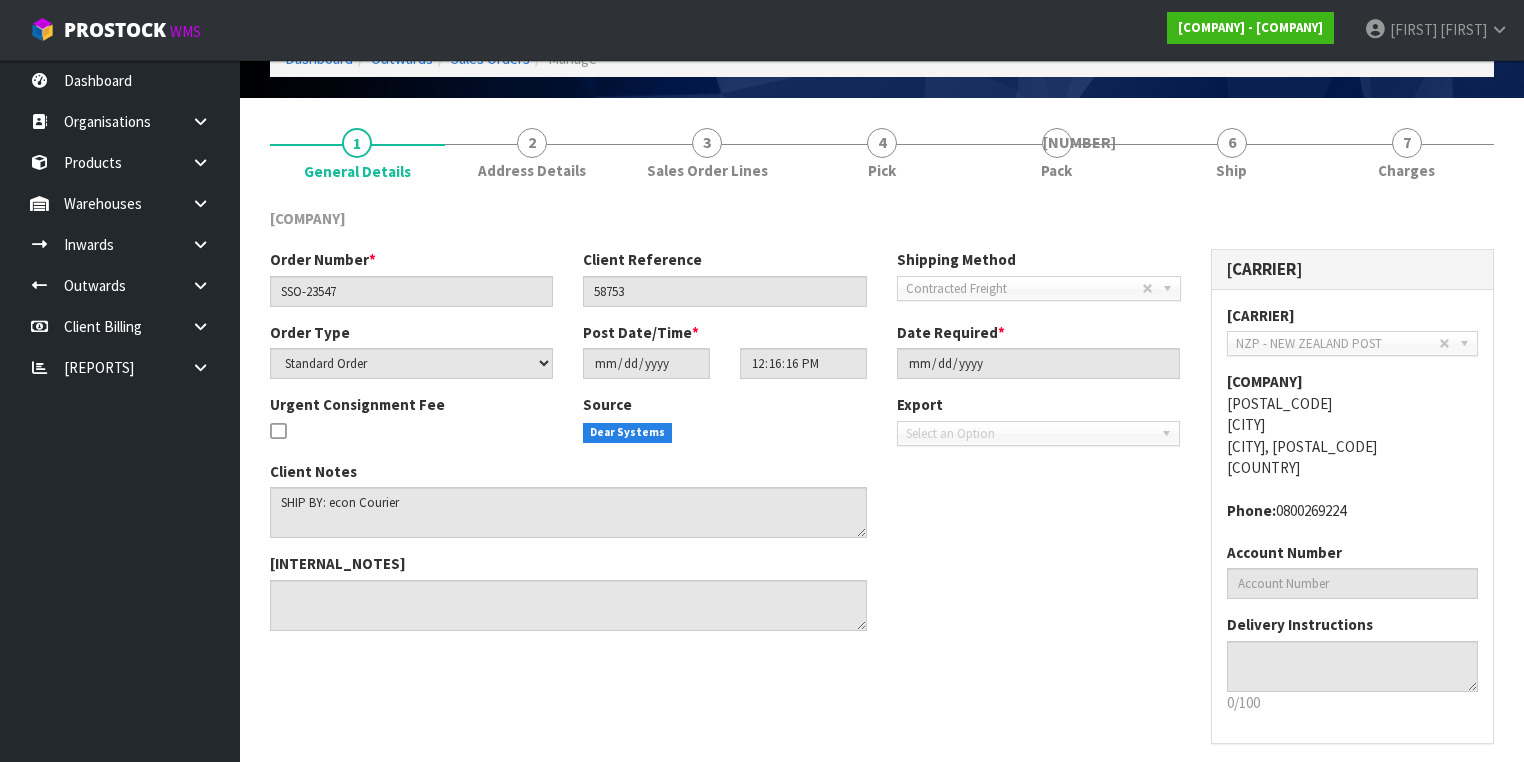 scroll, scrollTop: 182, scrollLeft: 0, axis: vertical 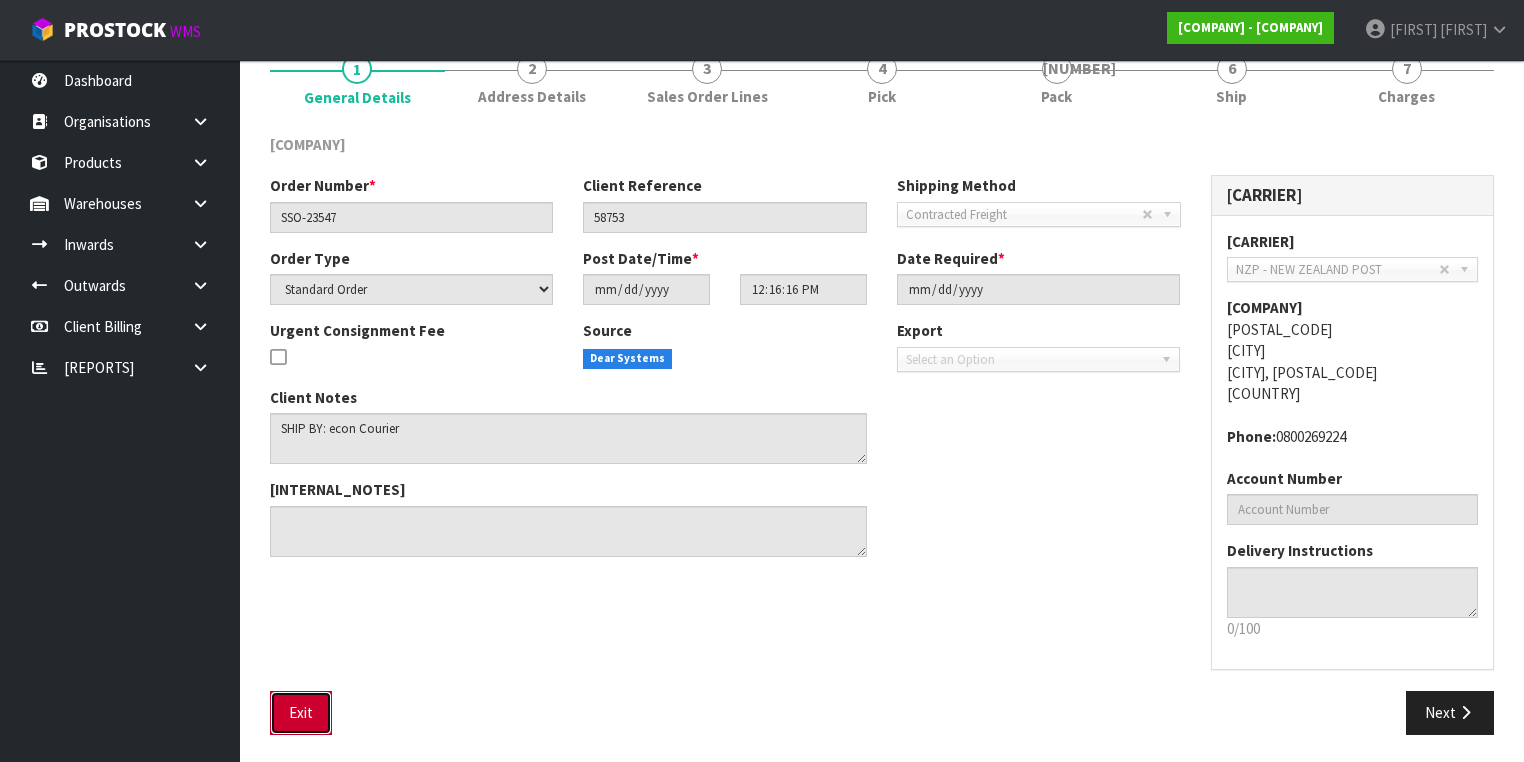 click on "Exit" at bounding box center (301, 712) 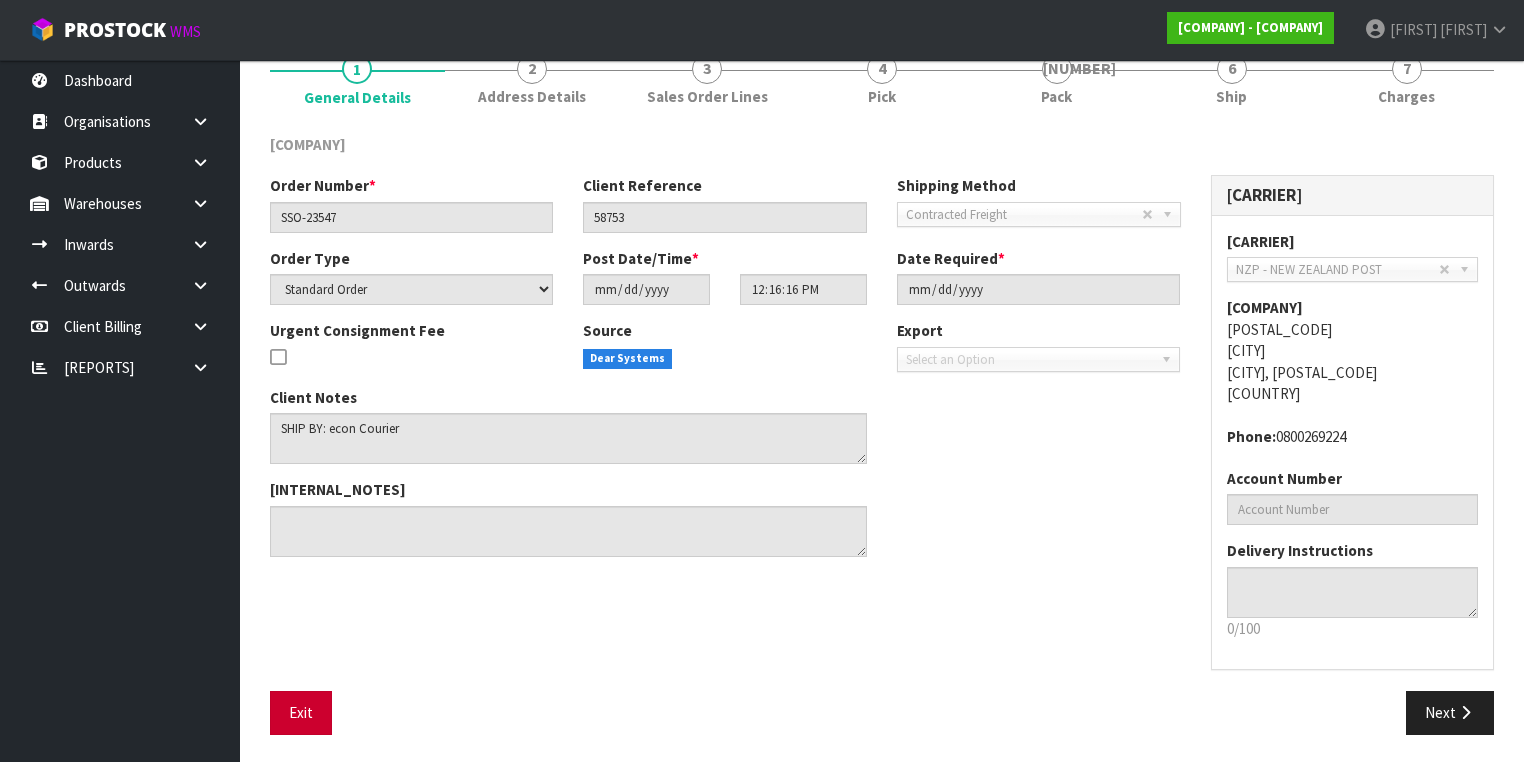 scroll, scrollTop: 0, scrollLeft: 0, axis: both 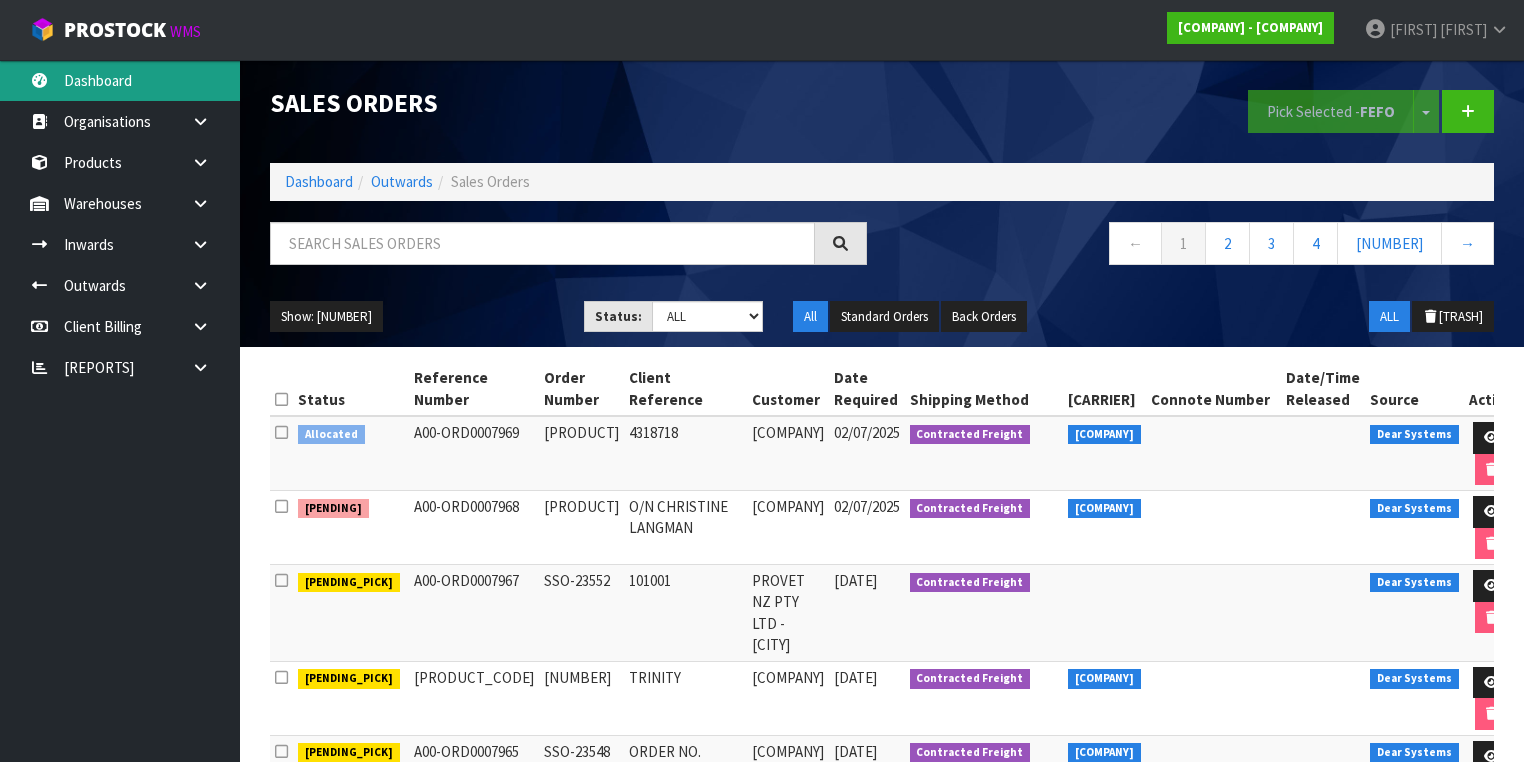 click on "Dashboard" at bounding box center (120, 80) 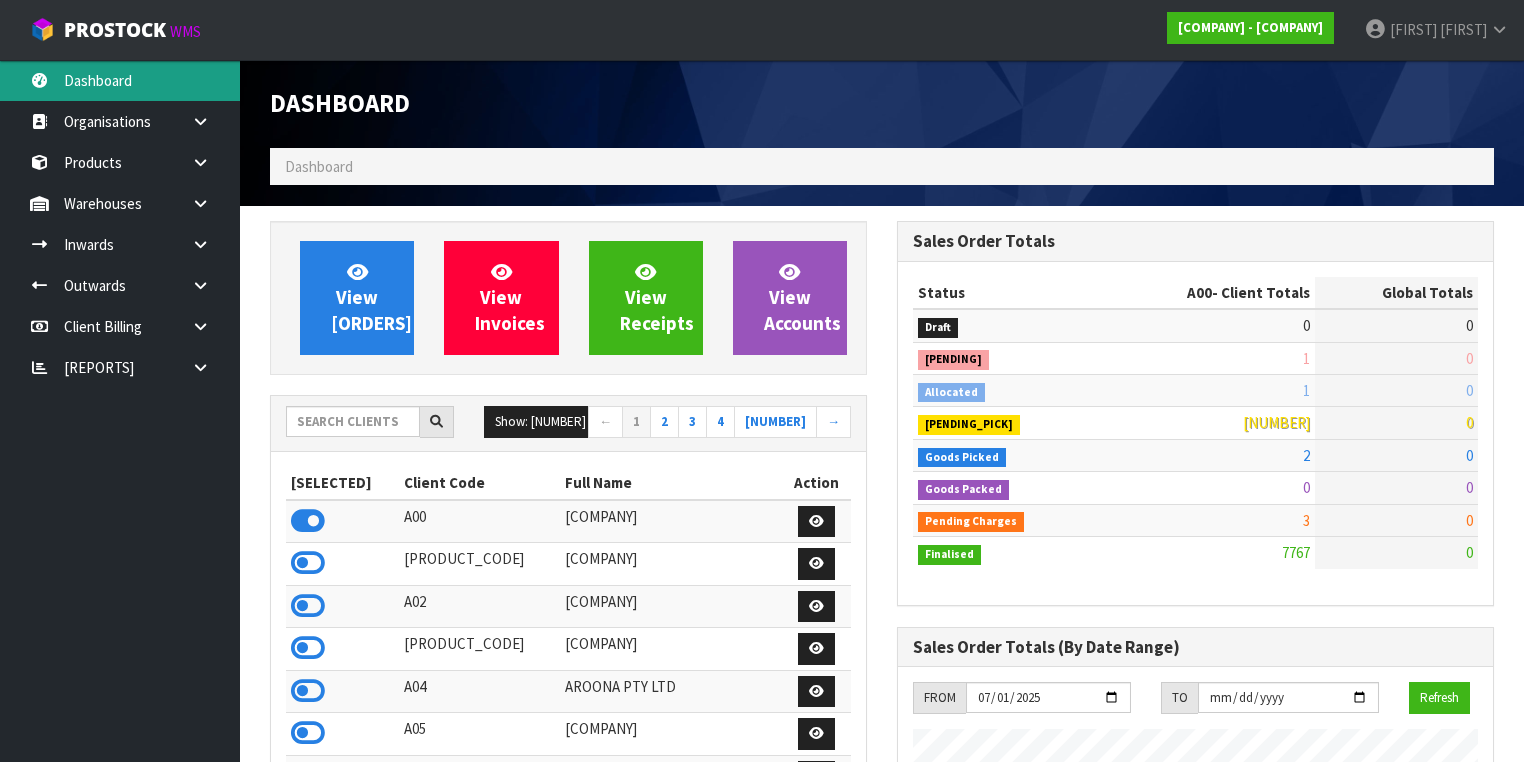 scroll, scrollTop: 998491, scrollLeft: 999372, axis: both 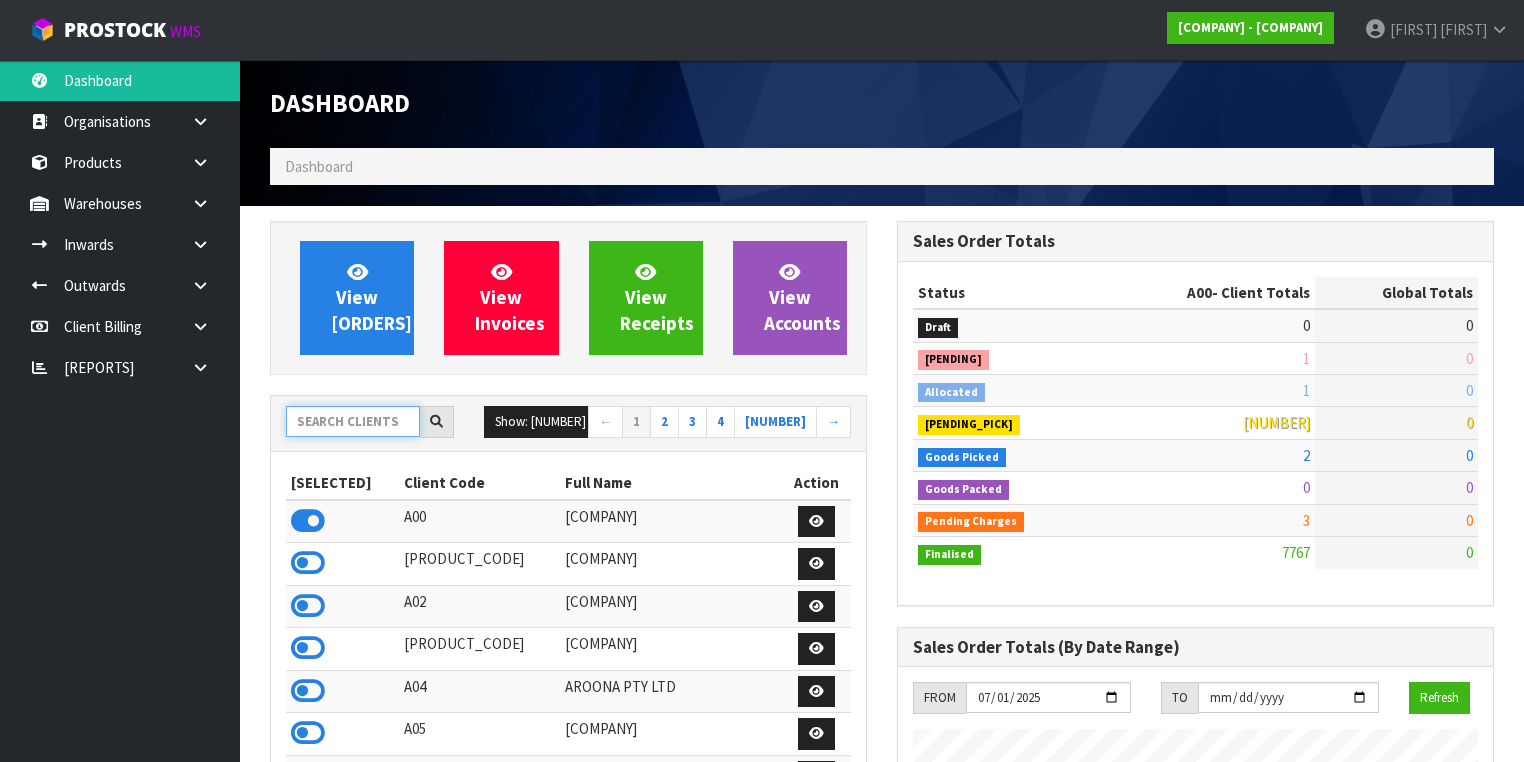 click at bounding box center [353, 421] 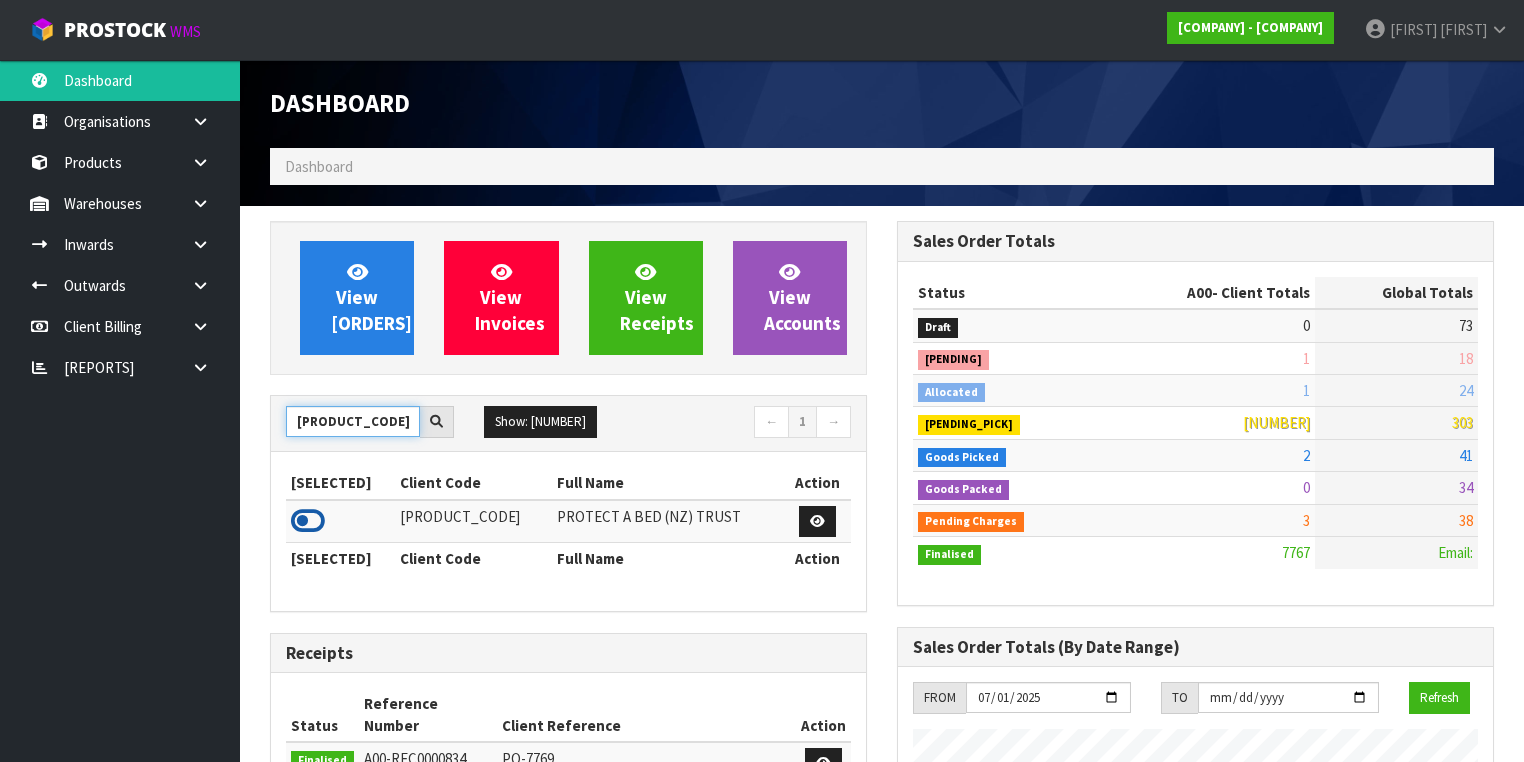 type on "[PRODUCT_CODE]" 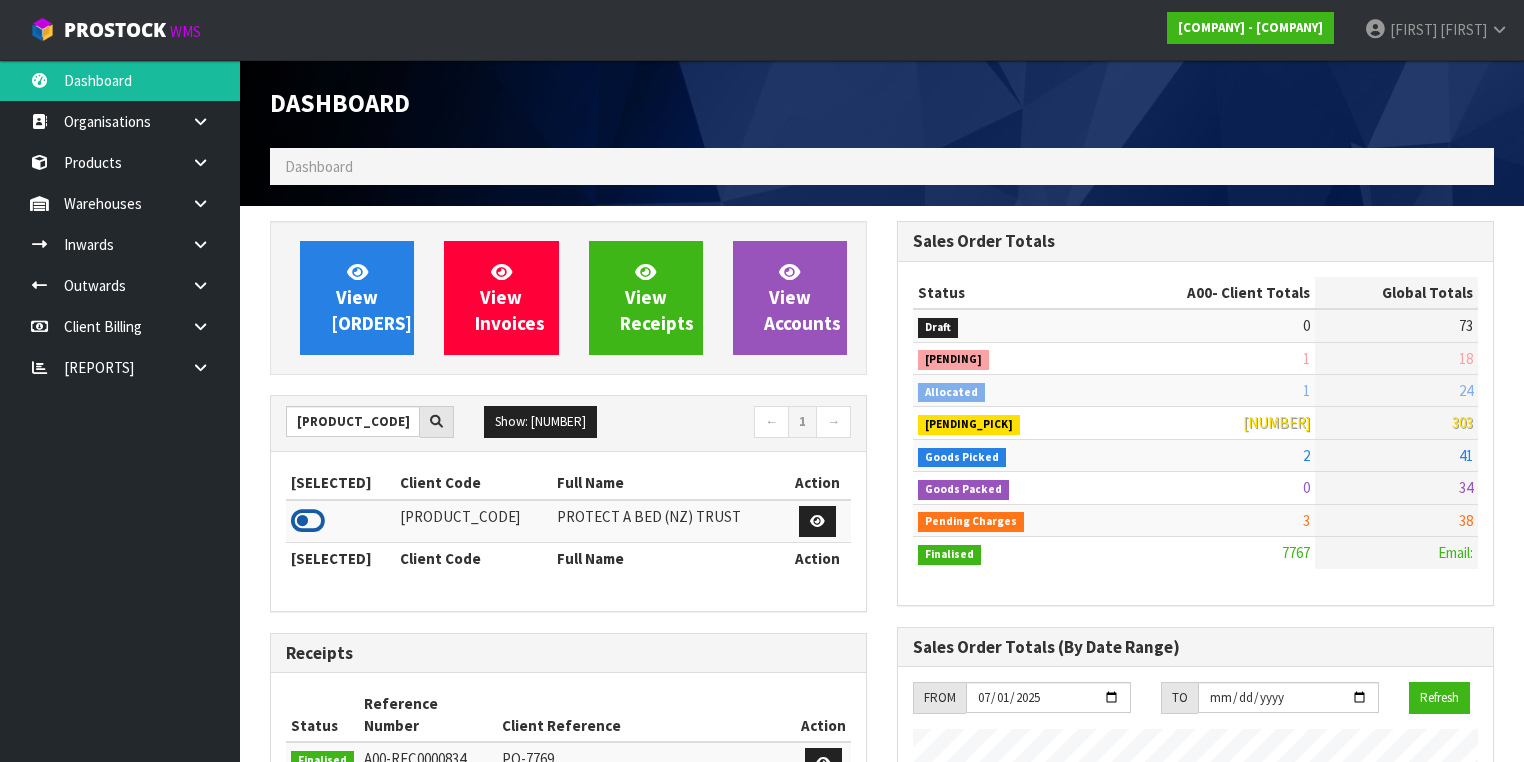 click at bounding box center (308, 521) 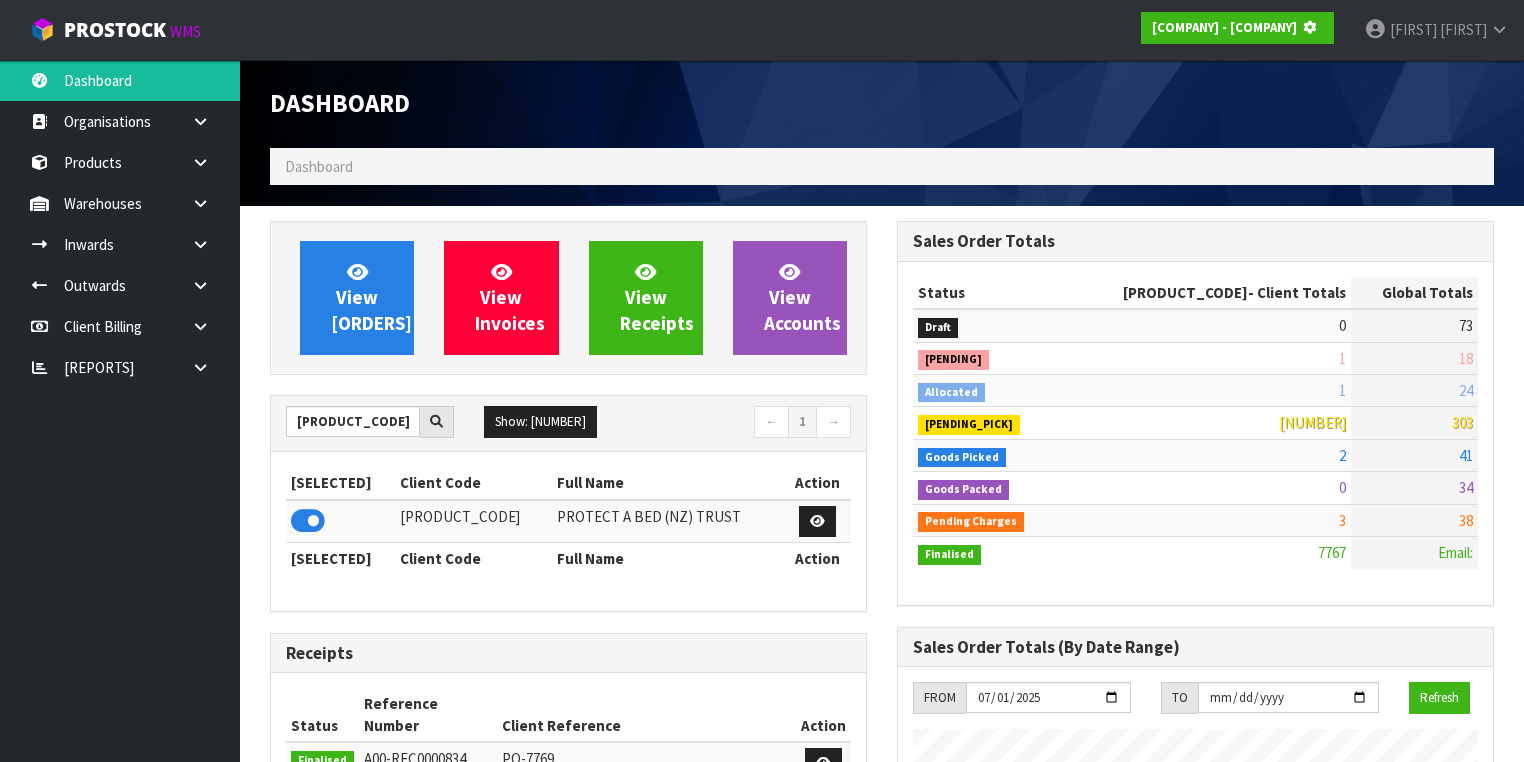 scroll, scrollTop: 1242, scrollLeft: 627, axis: both 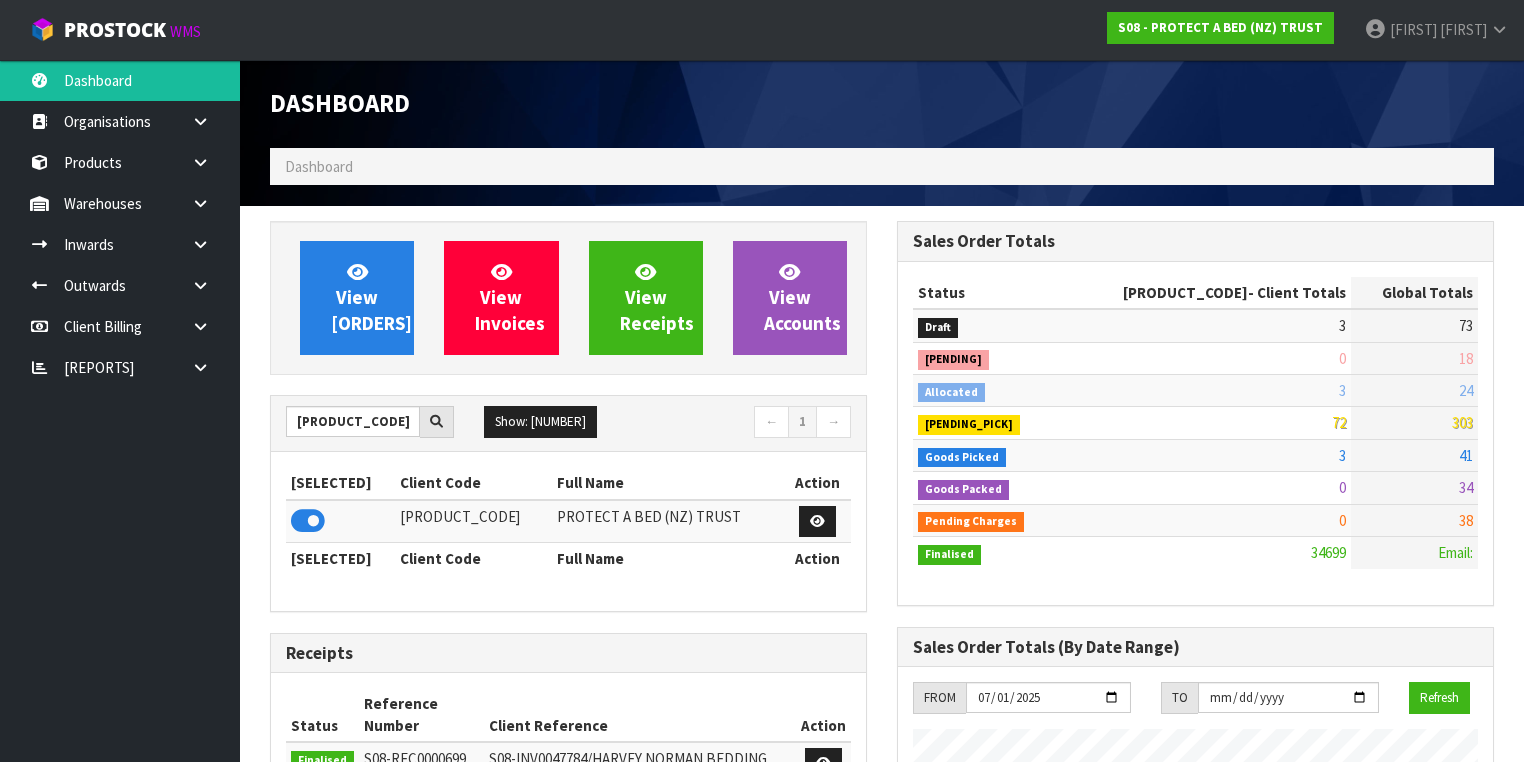 click on "View
Orders
View
Invoices
View
Receipts
View
Accounts" at bounding box center (568, 298) 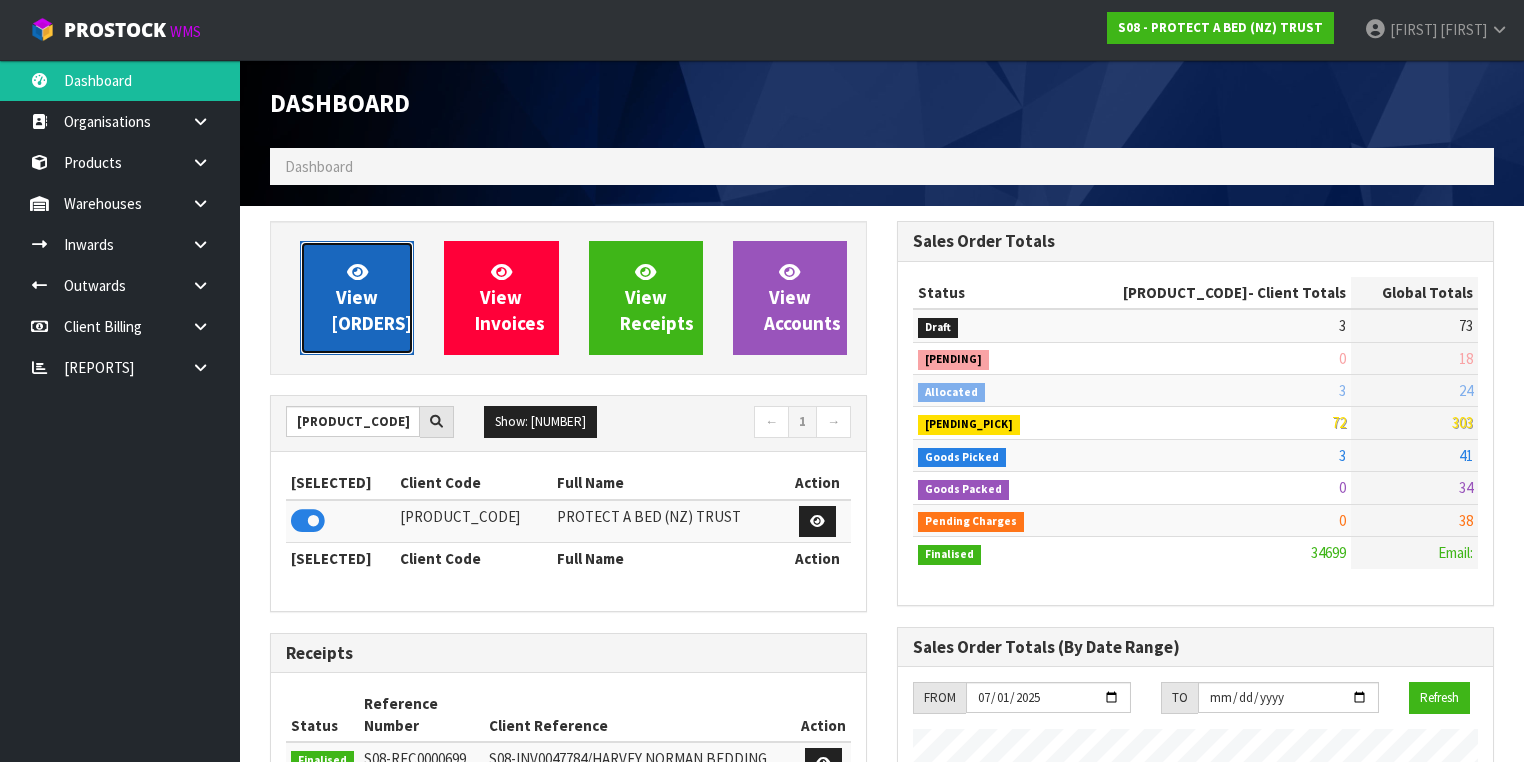 click on "View
Orders" at bounding box center [357, 298] 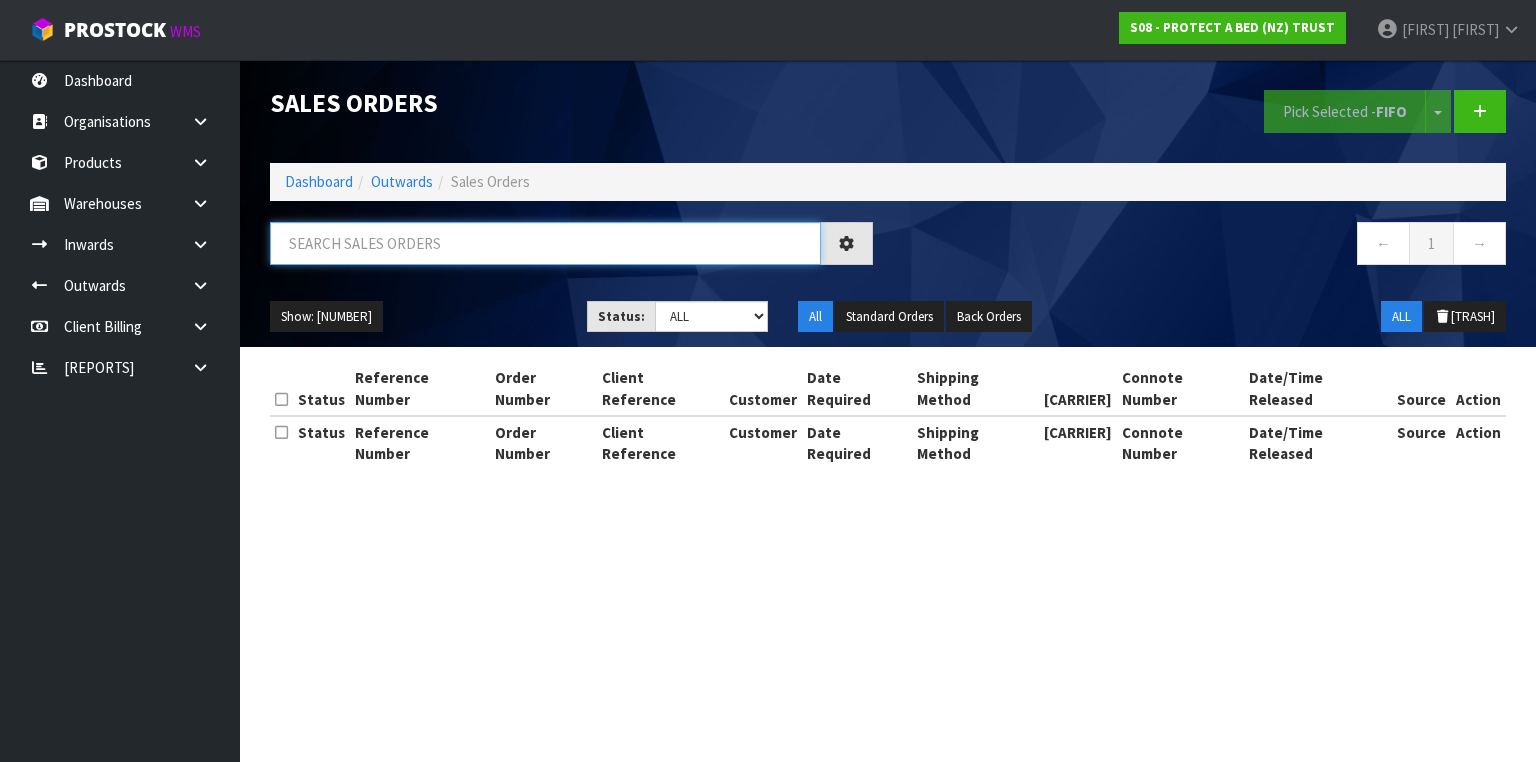 click at bounding box center [545, 243] 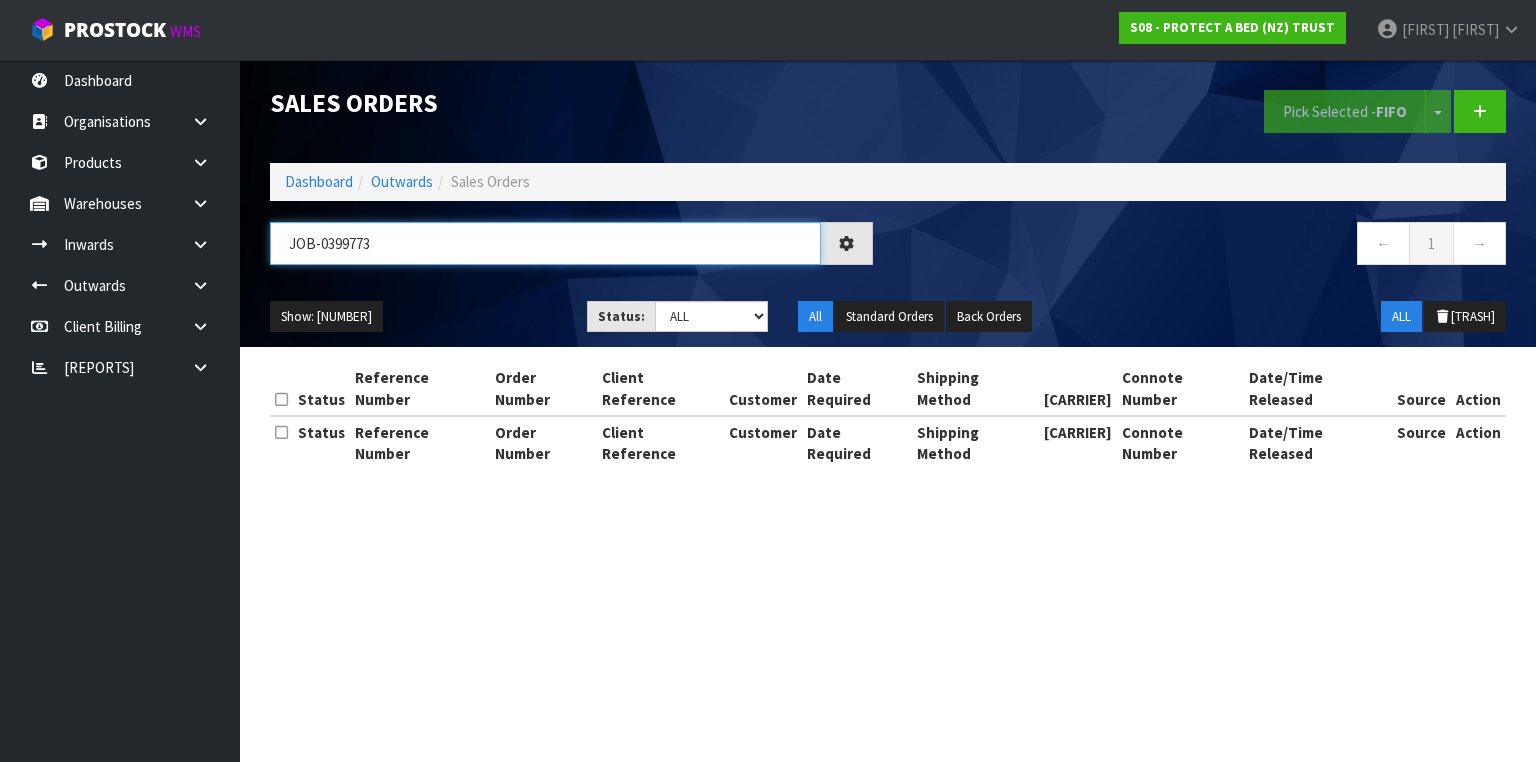 type on "JOB-0399773" 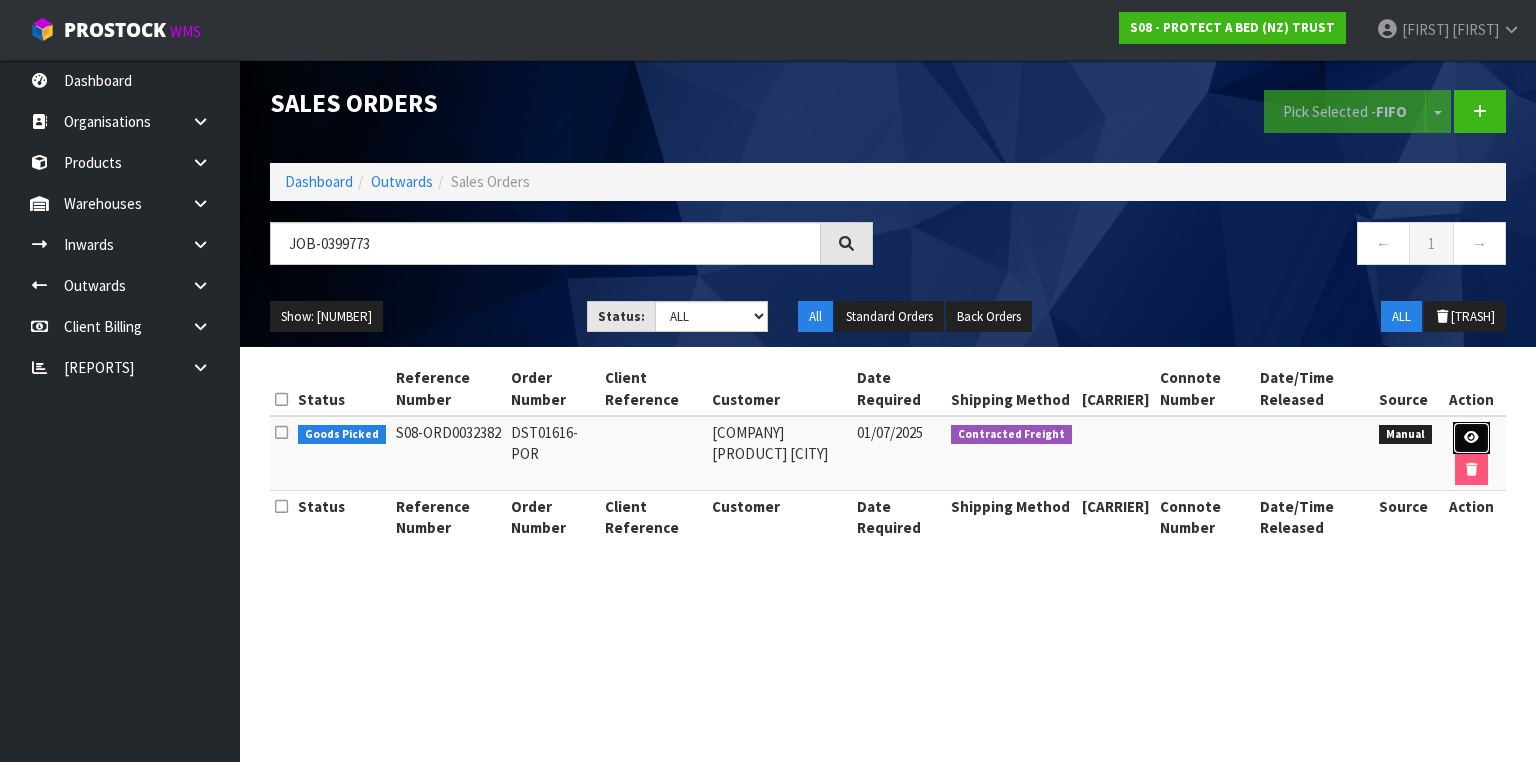 click at bounding box center [1471, 438] 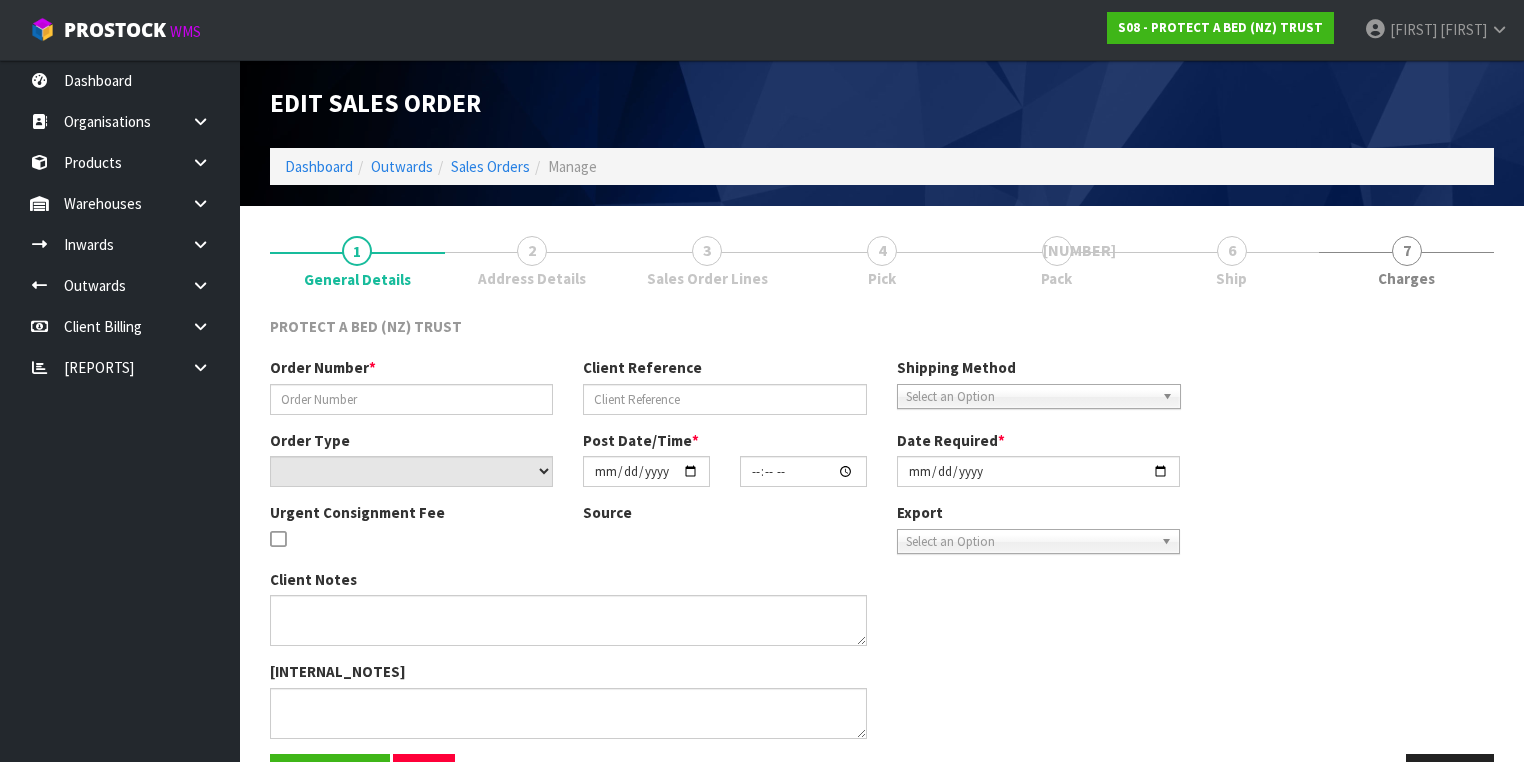 click on "5
Pack" at bounding box center [532, 260] 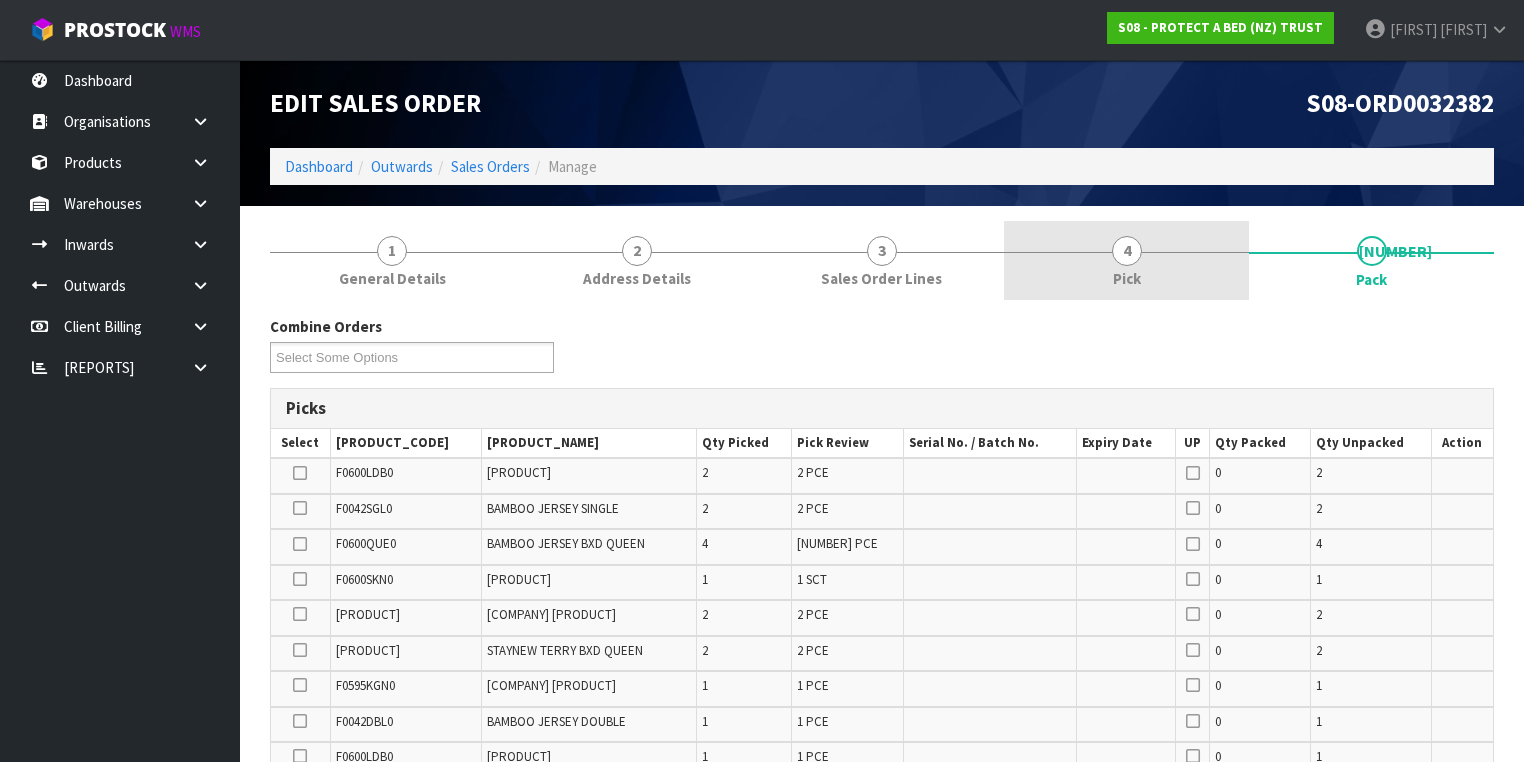 click on "4
Pick" at bounding box center [392, 260] 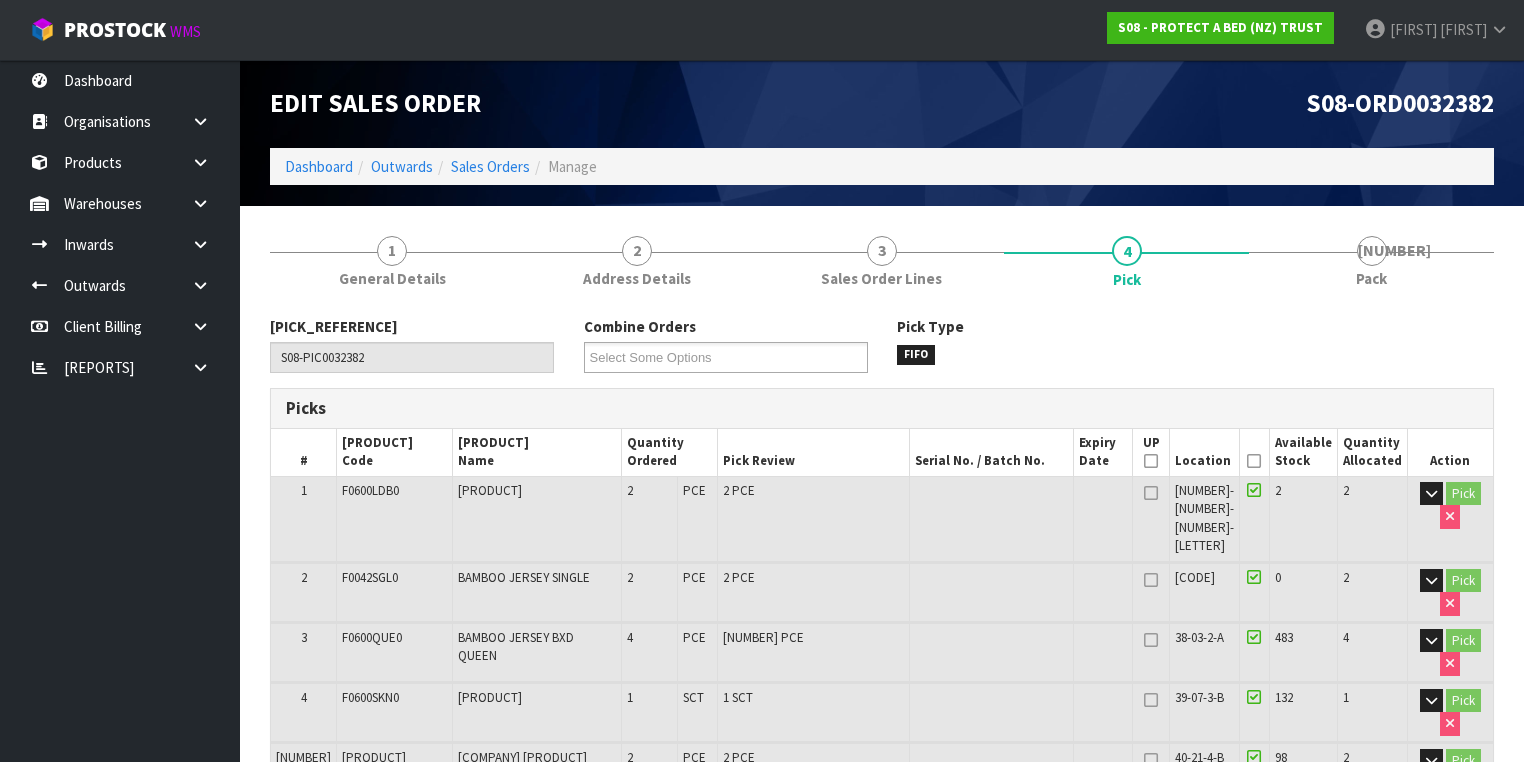 click at bounding box center [1151, 461] 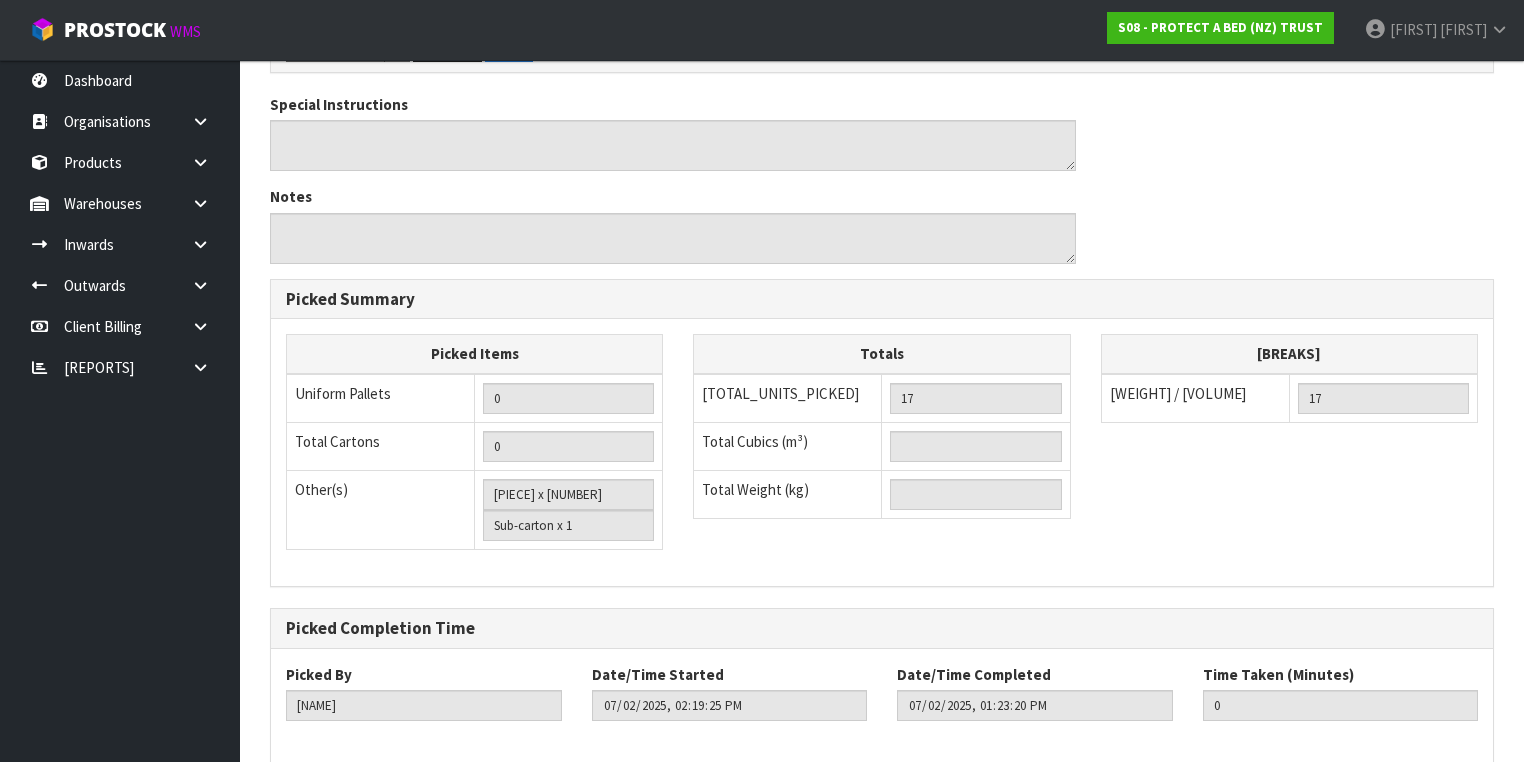 scroll, scrollTop: 1200, scrollLeft: 0, axis: vertical 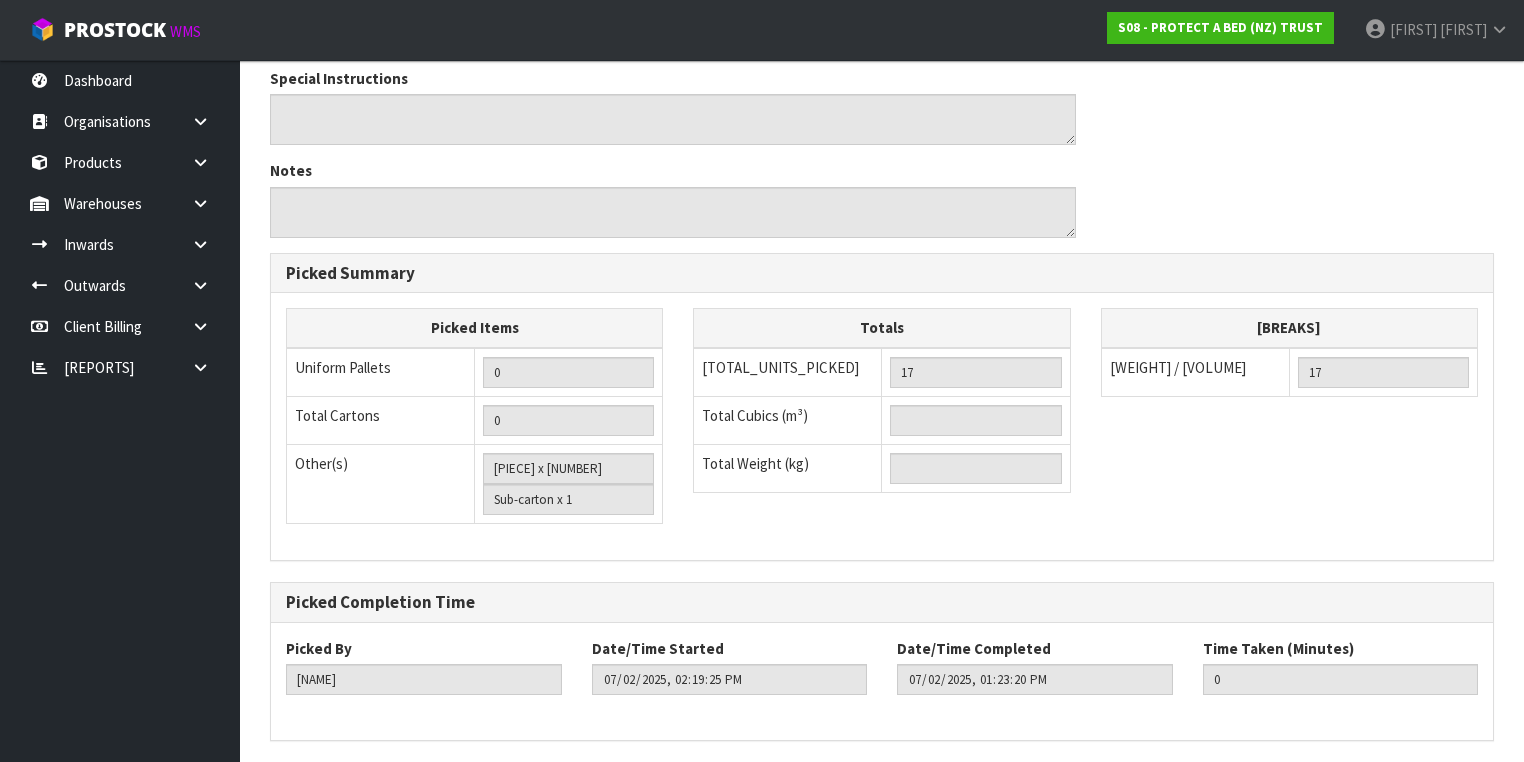 click on "Save" at bounding box center [304, 783] 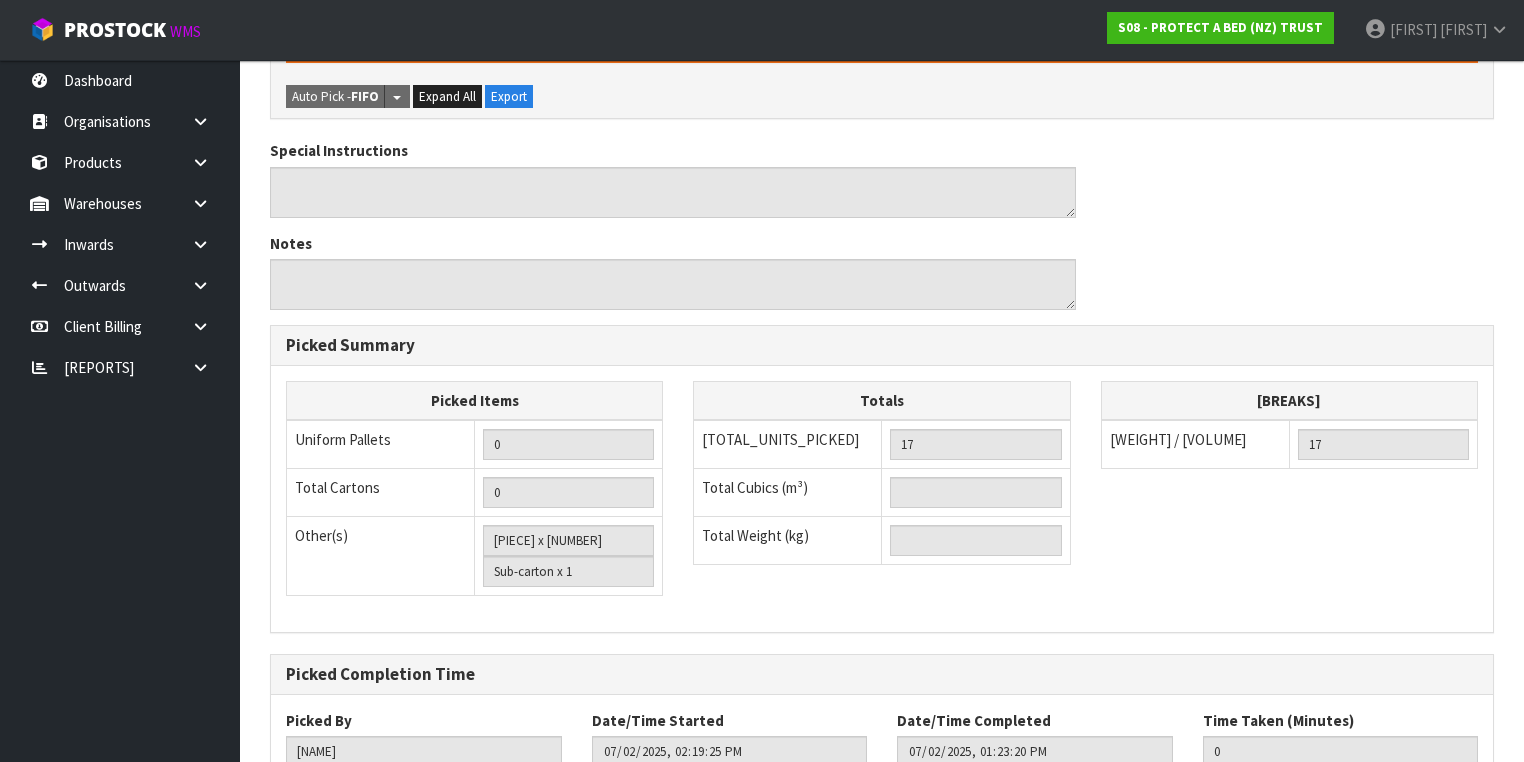 scroll, scrollTop: 0, scrollLeft: 0, axis: both 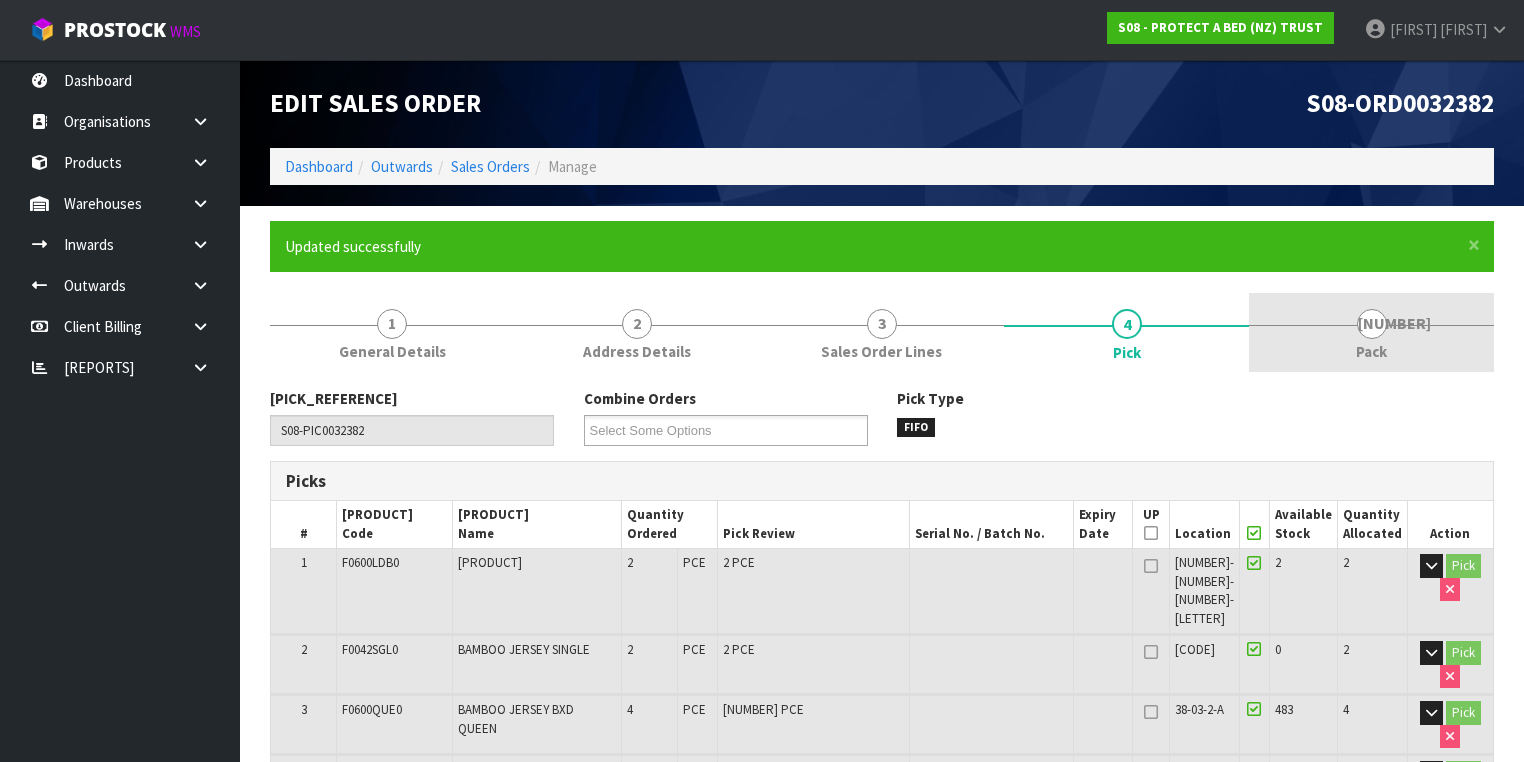 click on "5
Pack" at bounding box center [392, 332] 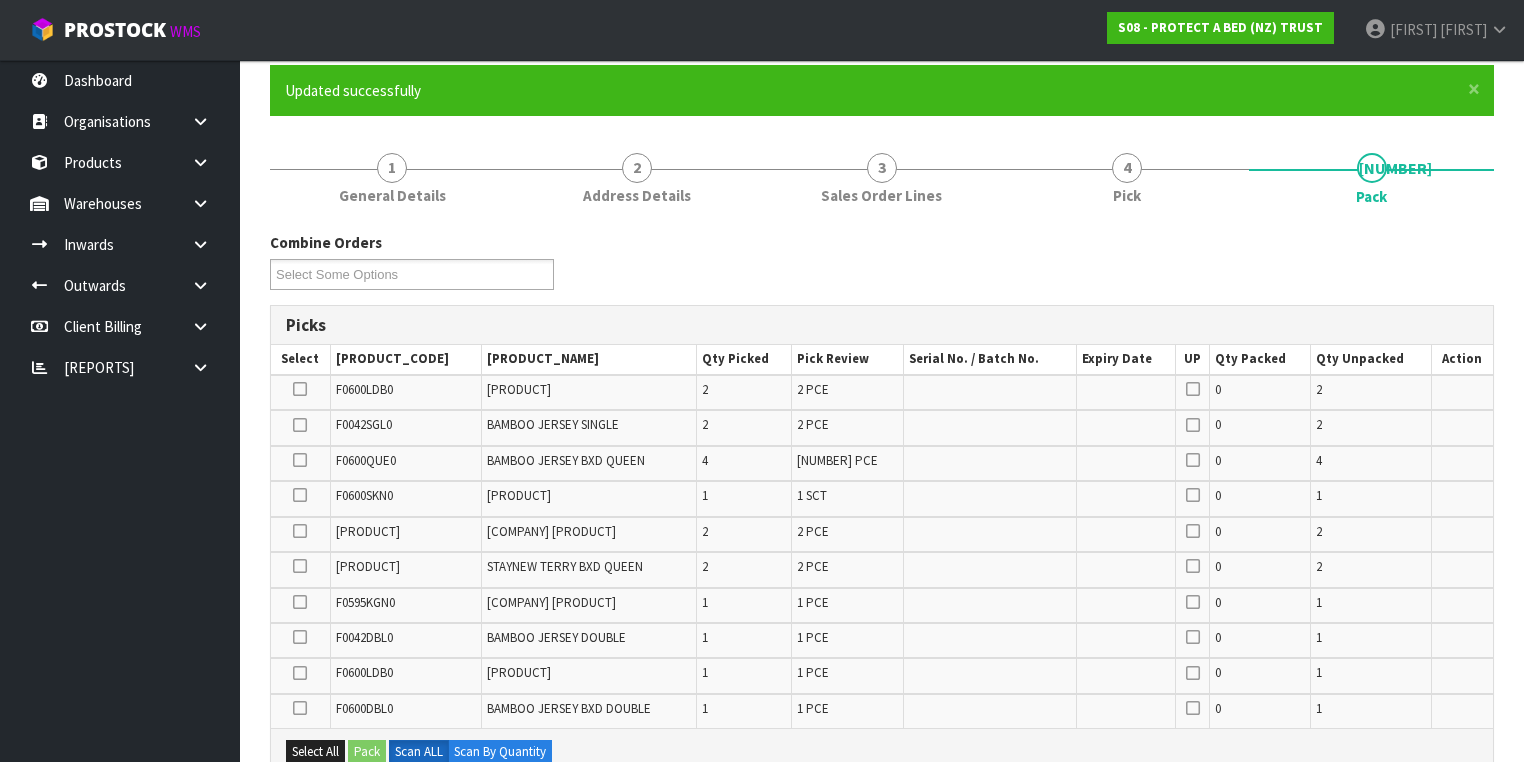 scroll, scrollTop: 480, scrollLeft: 0, axis: vertical 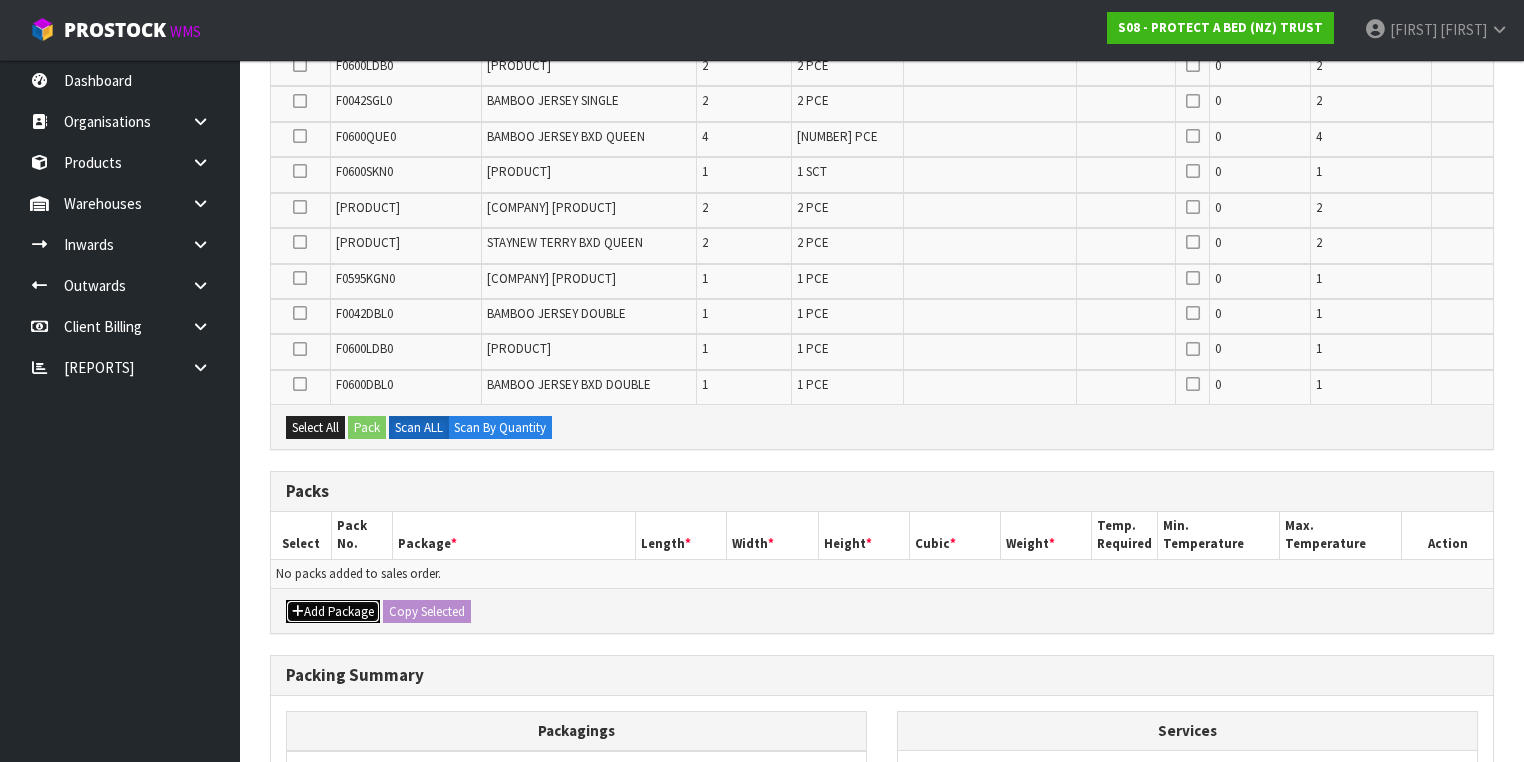 click on "Add Package" at bounding box center (315, 428) 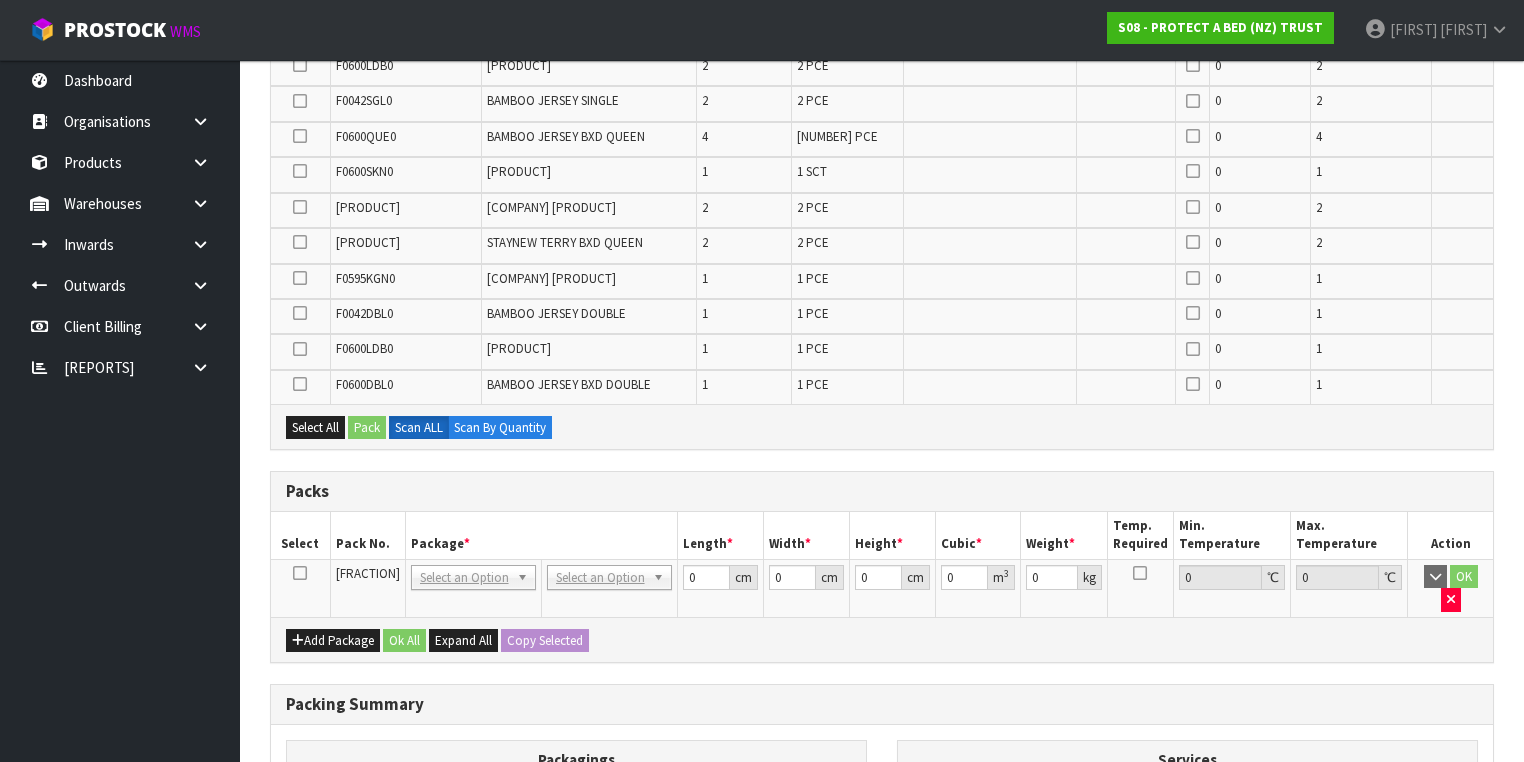 click at bounding box center (300, 573) 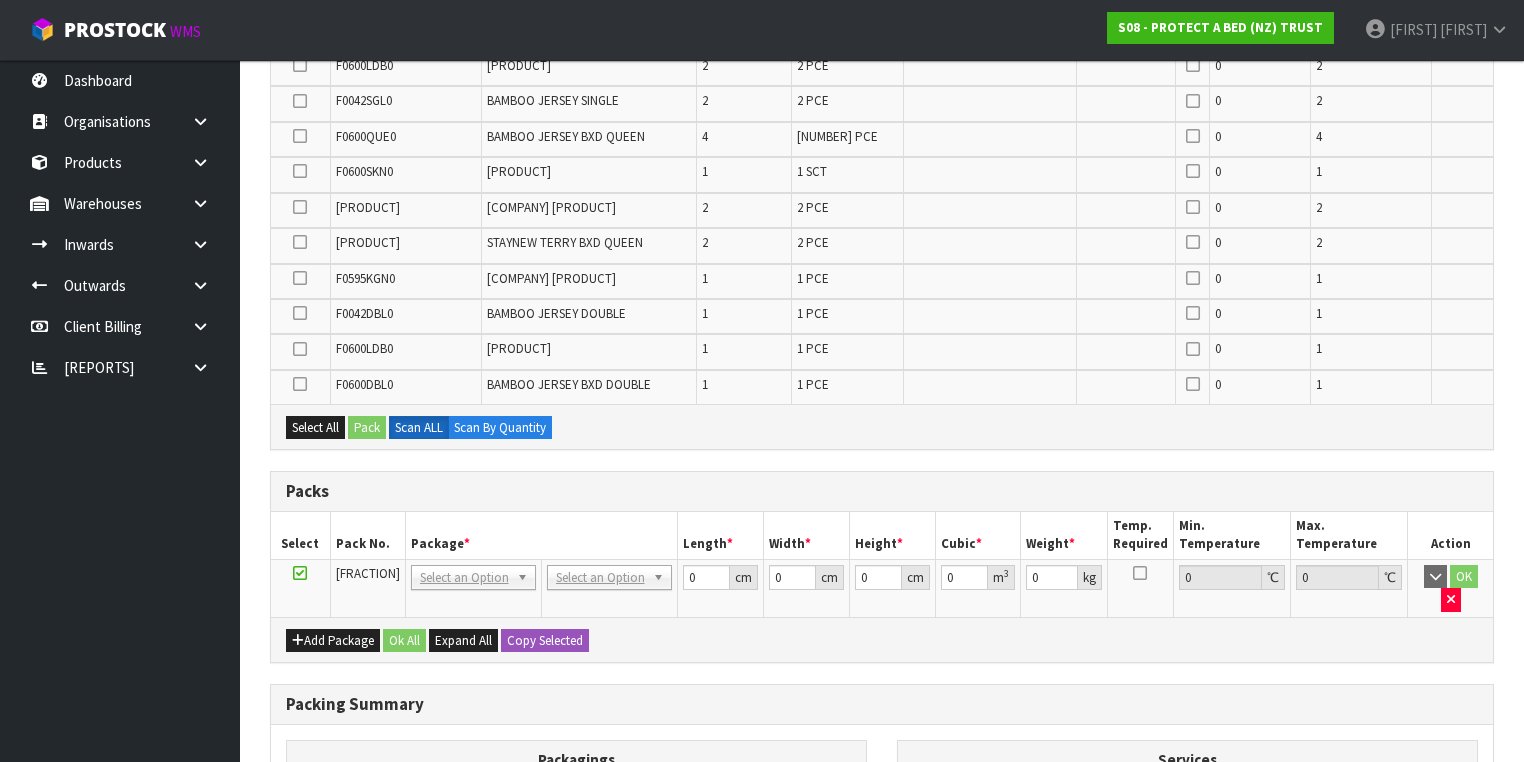 click on "Pack No." at bounding box center (406, 35) 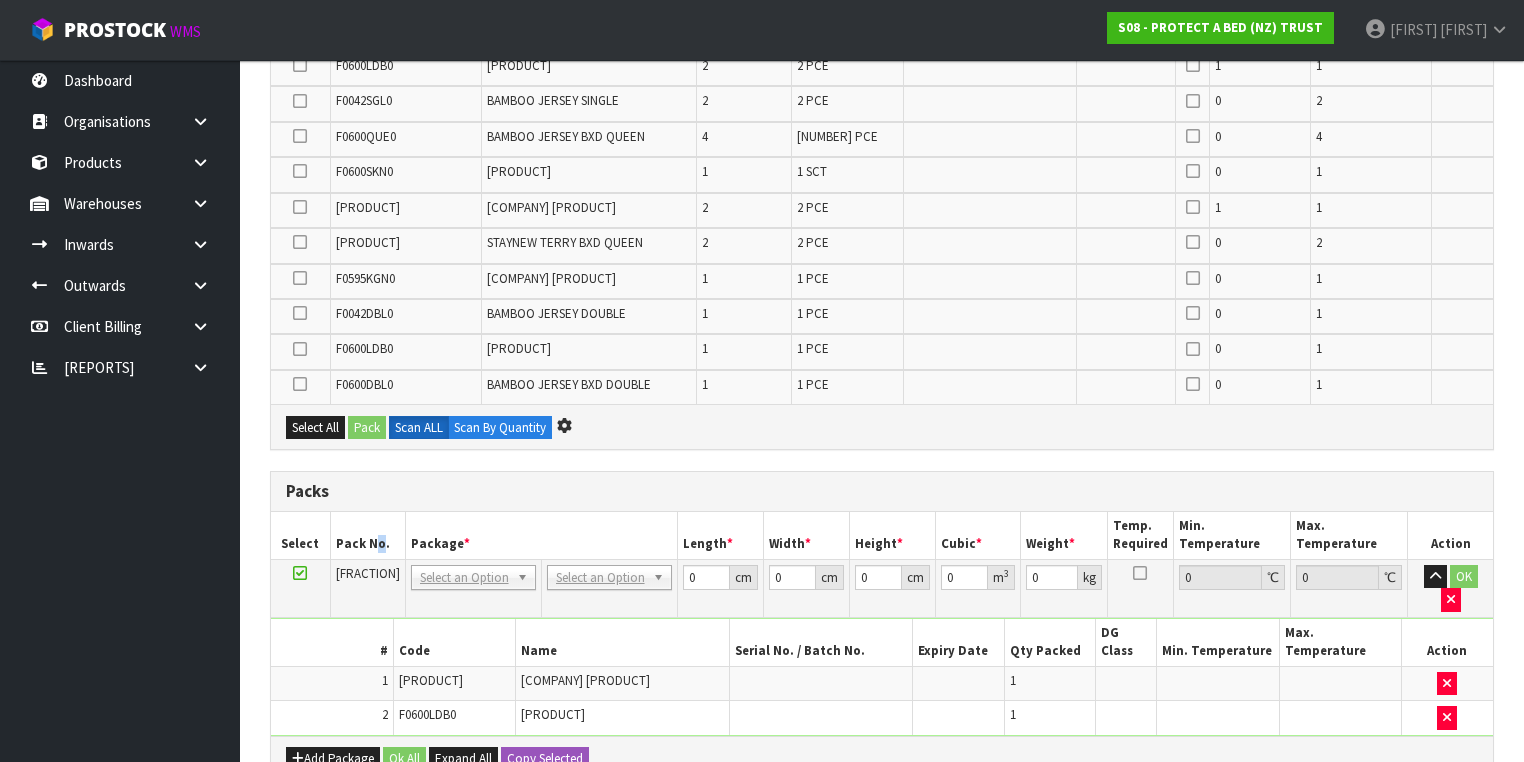 scroll, scrollTop: 0, scrollLeft: 0, axis: both 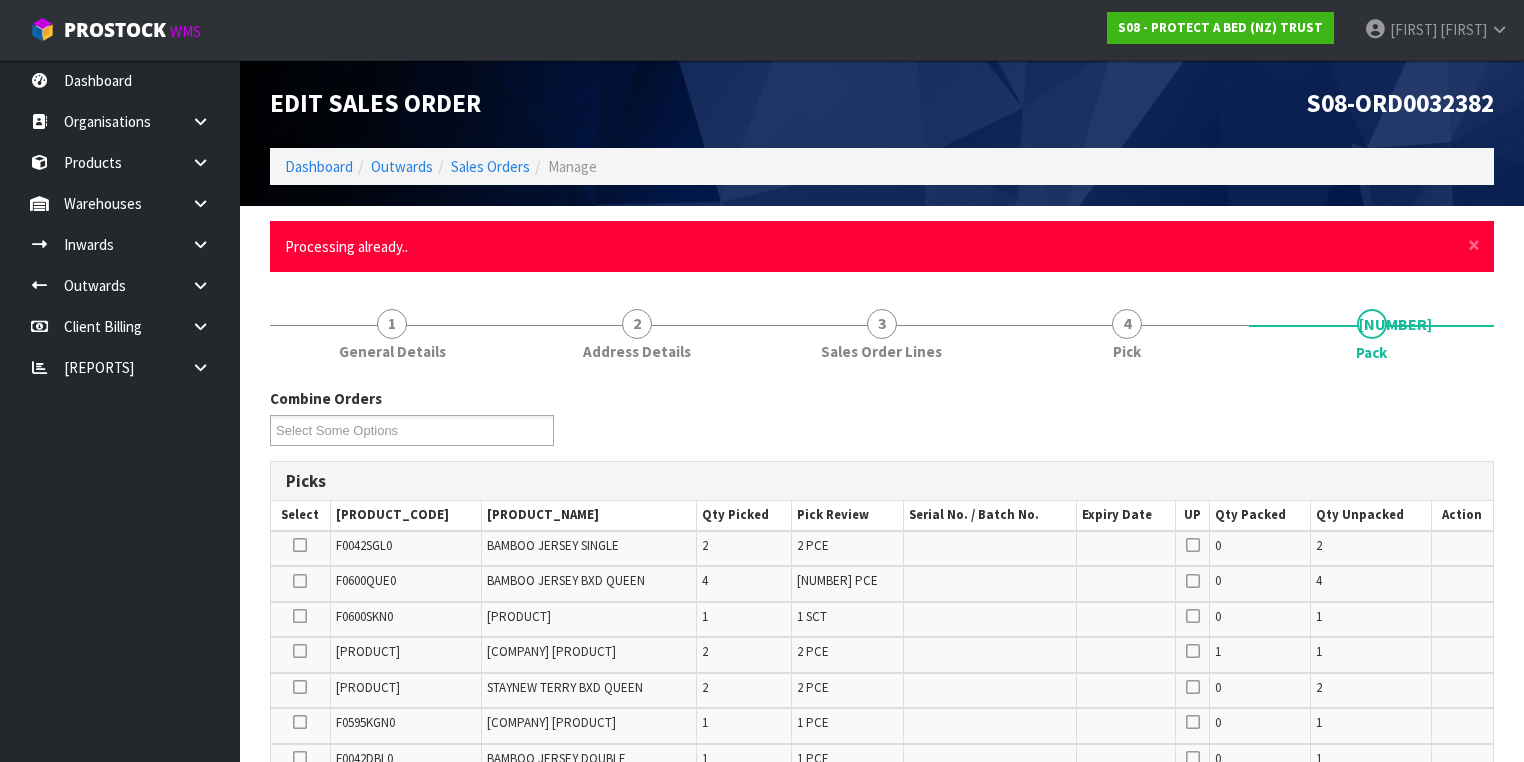 click on "×
Close
Processing already.." at bounding box center (882, 246) 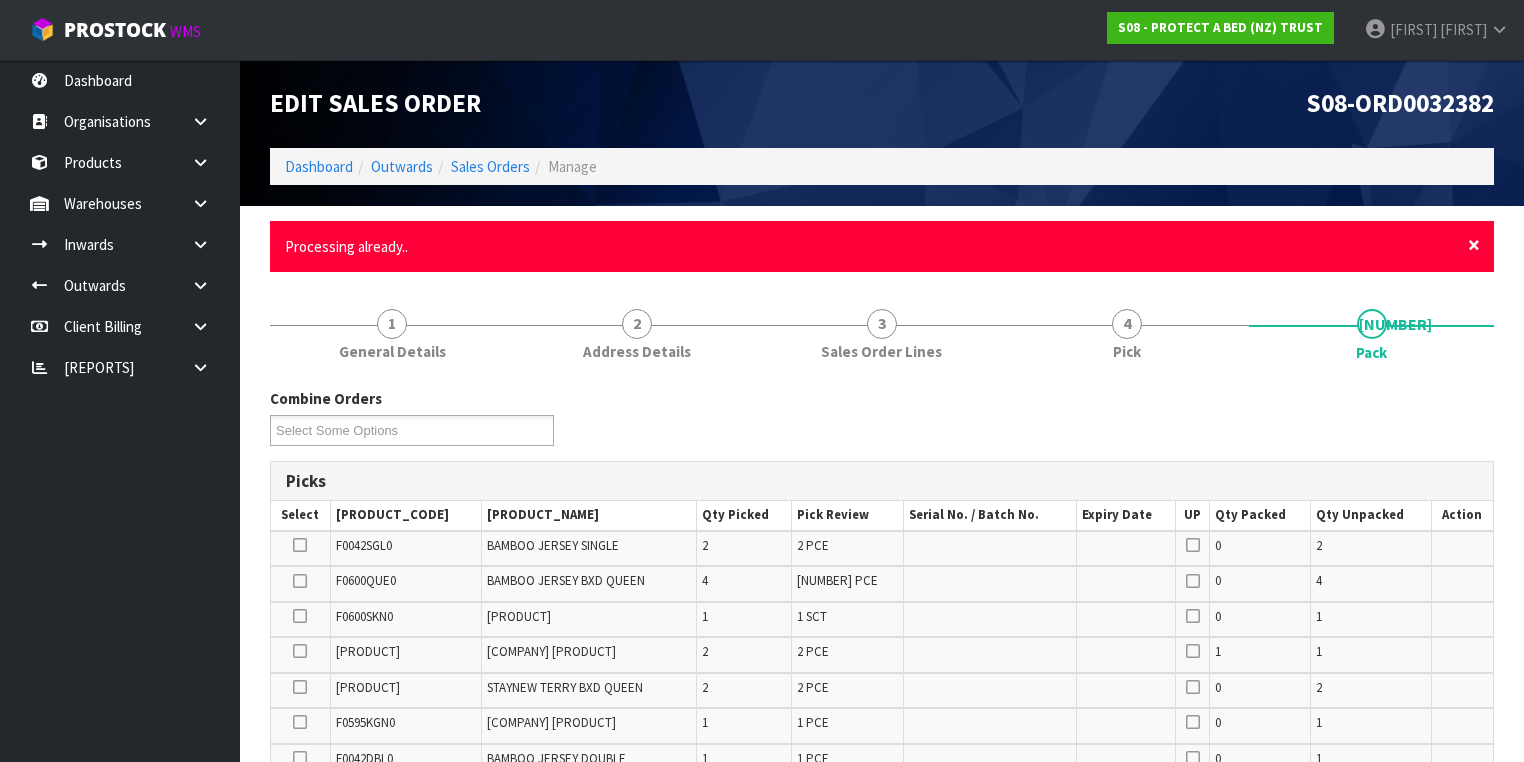 click on "×
Close
Processing already.." at bounding box center (882, 246) 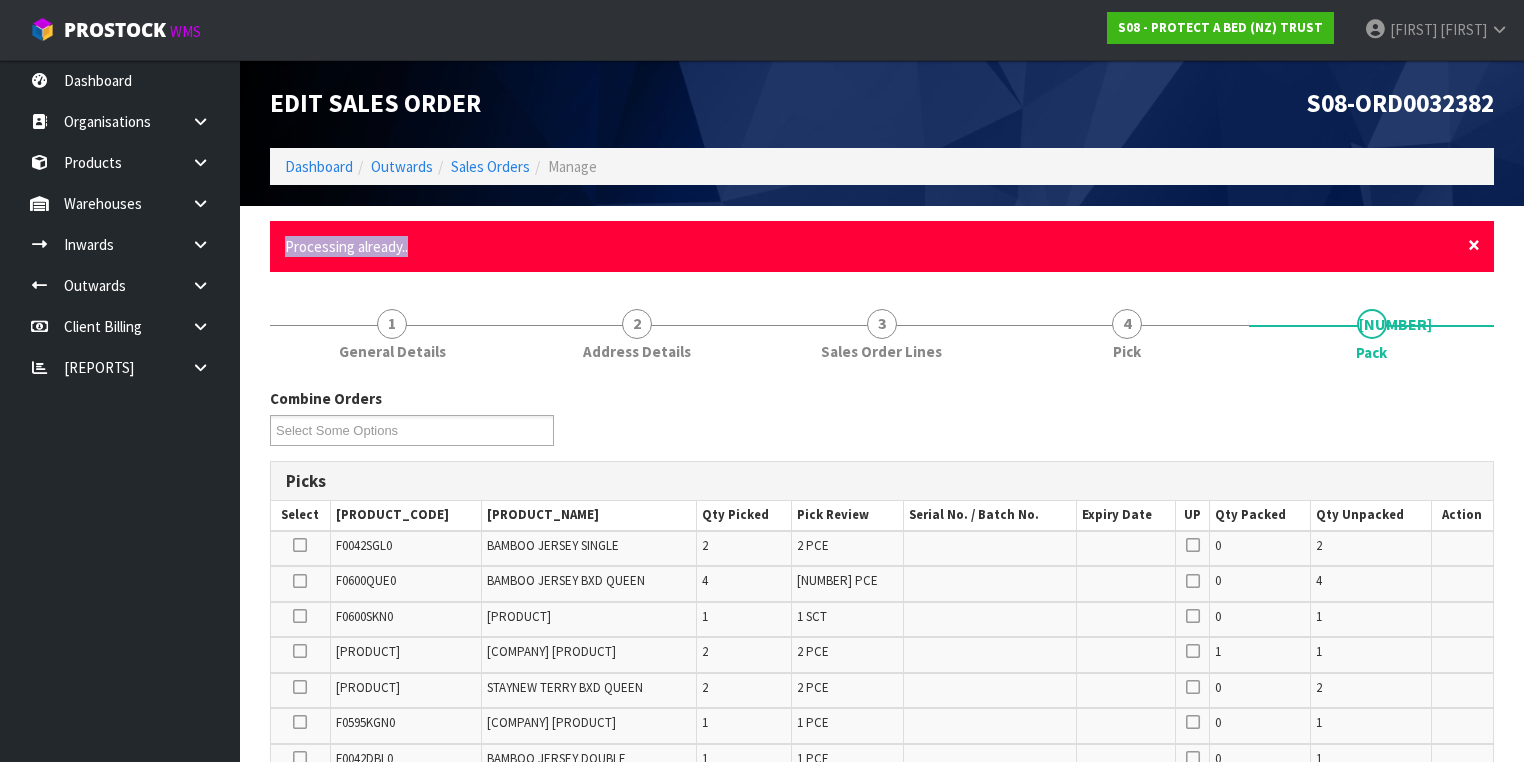 click on "×" at bounding box center [1474, 245] 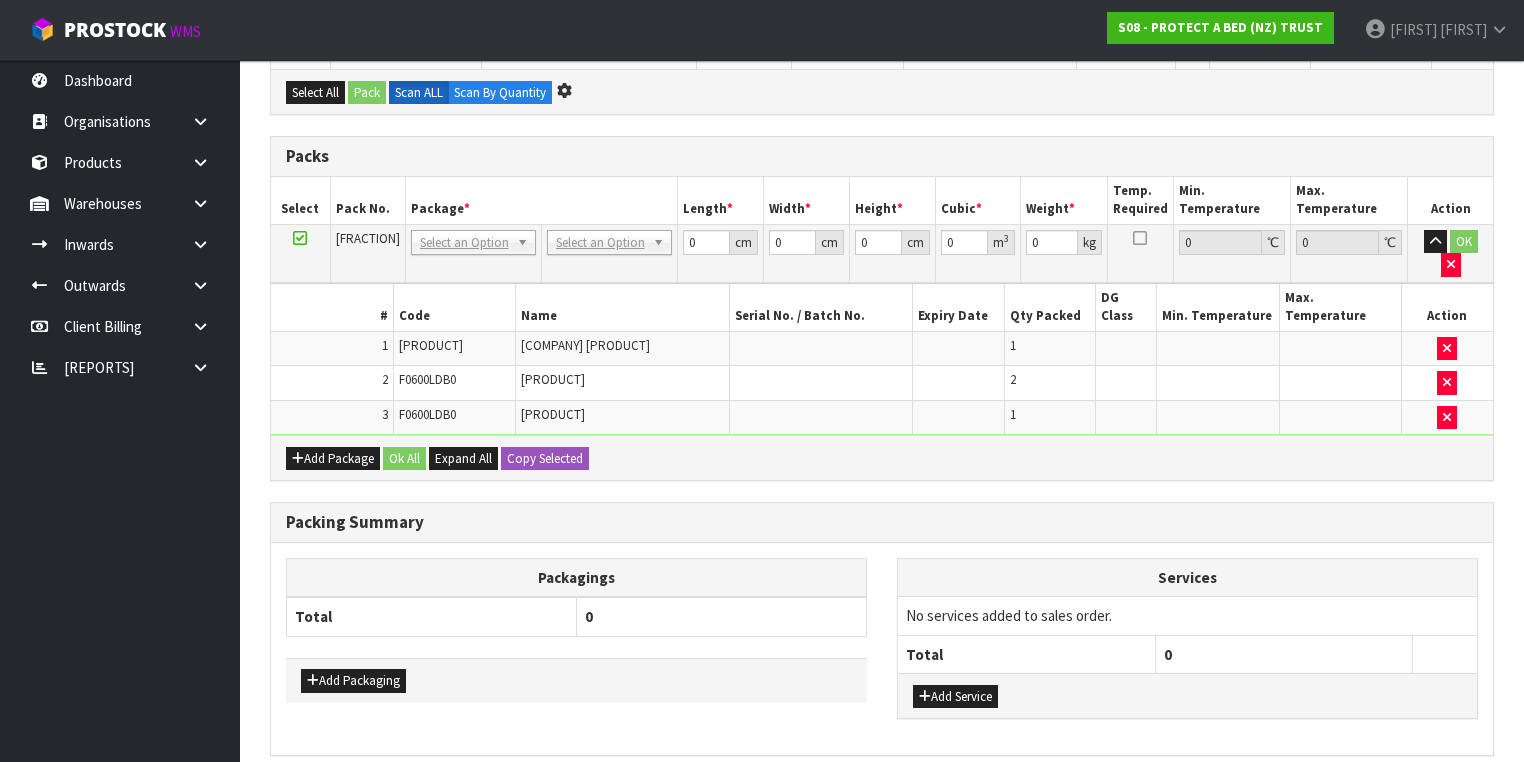 scroll, scrollTop: 637, scrollLeft: 0, axis: vertical 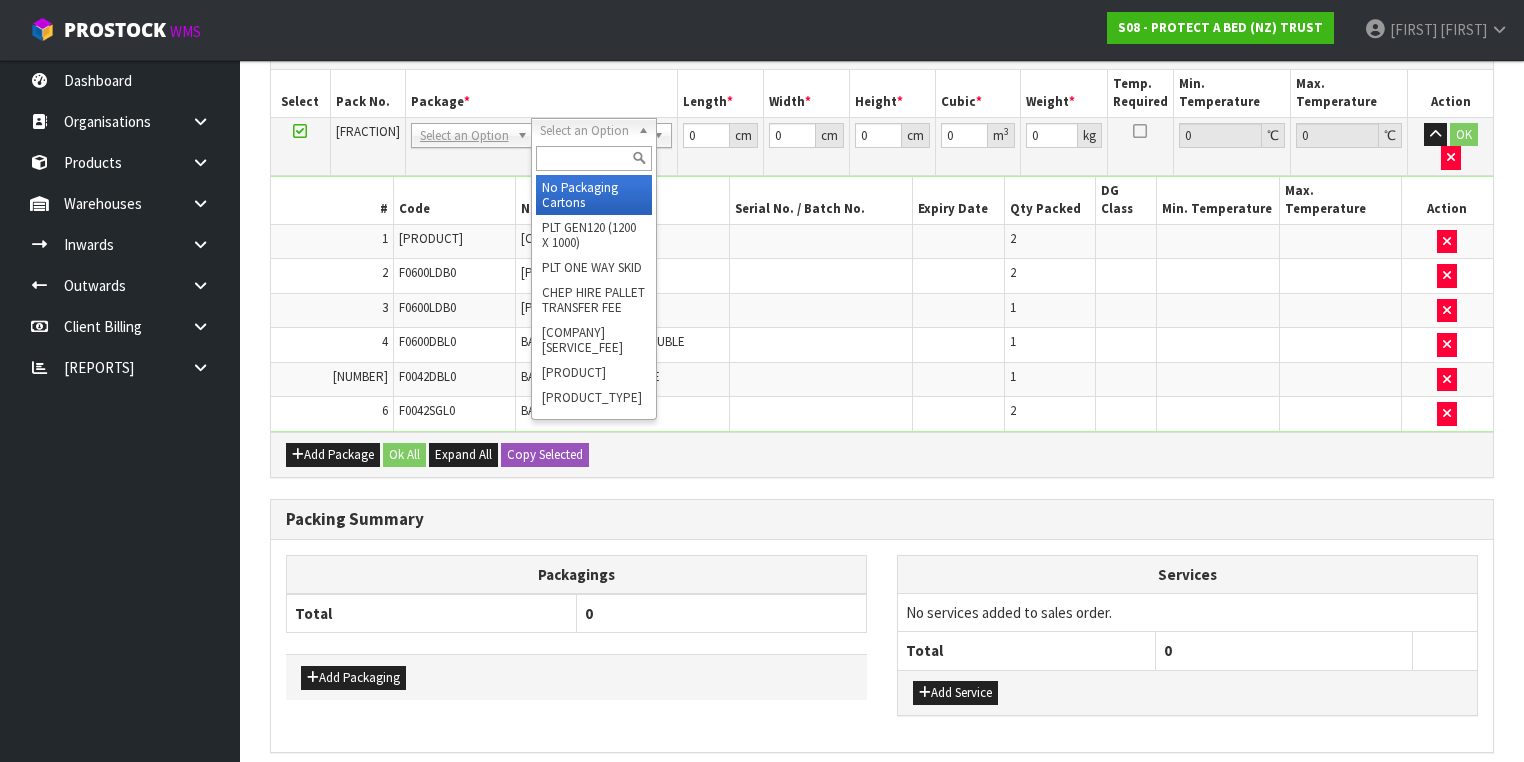 click at bounding box center (593, 158) 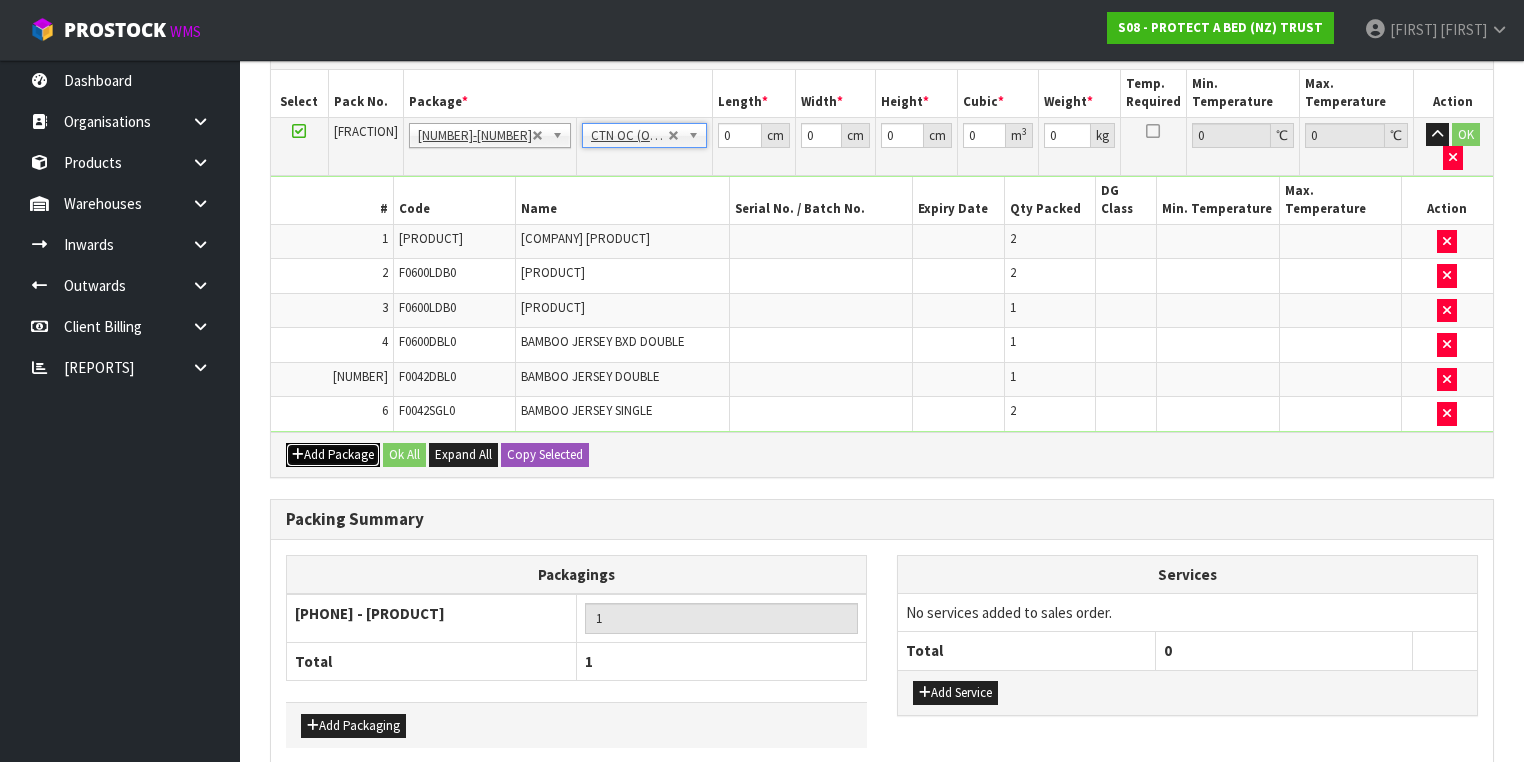 click at bounding box center [298, 454] 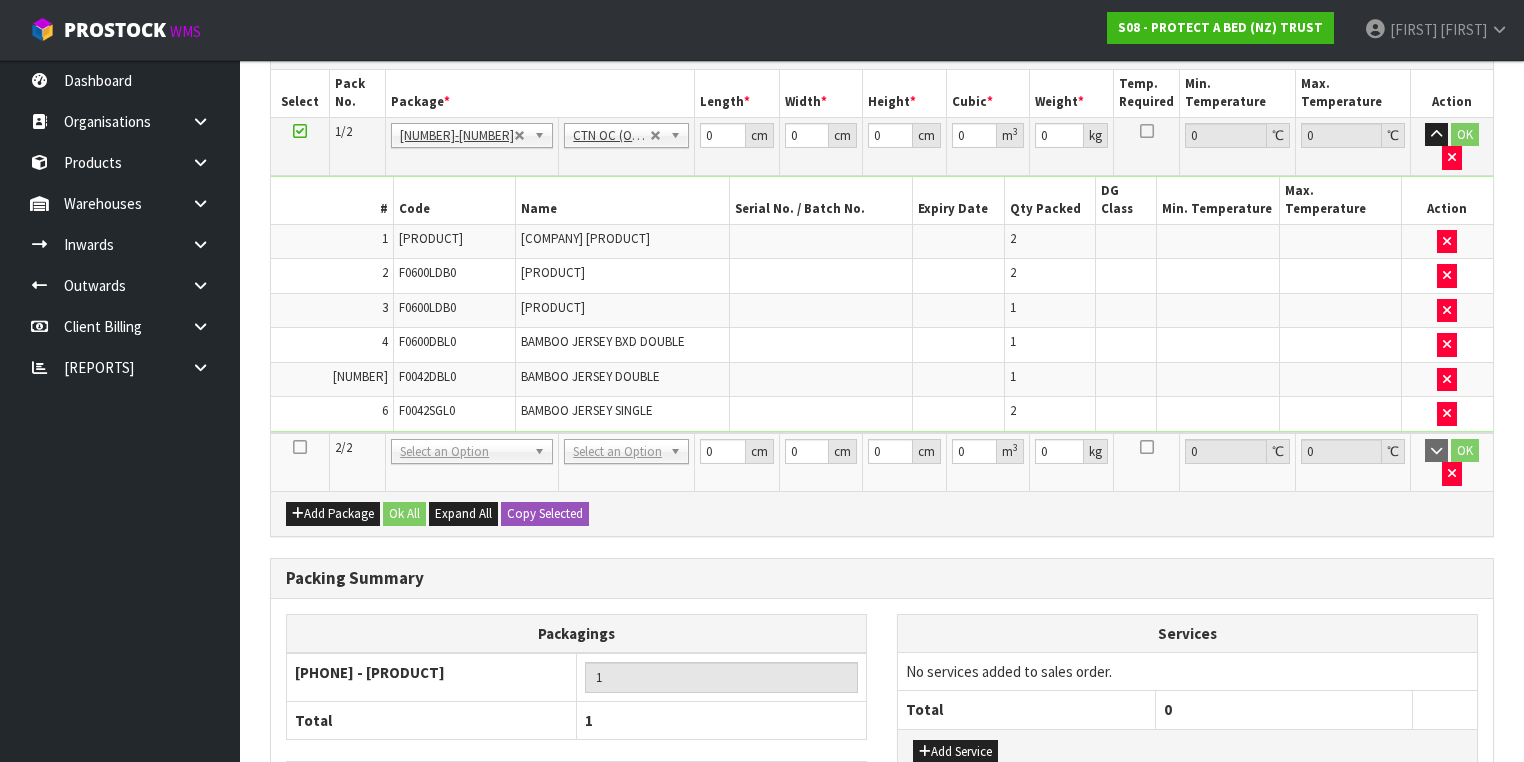 click at bounding box center [300, 447] 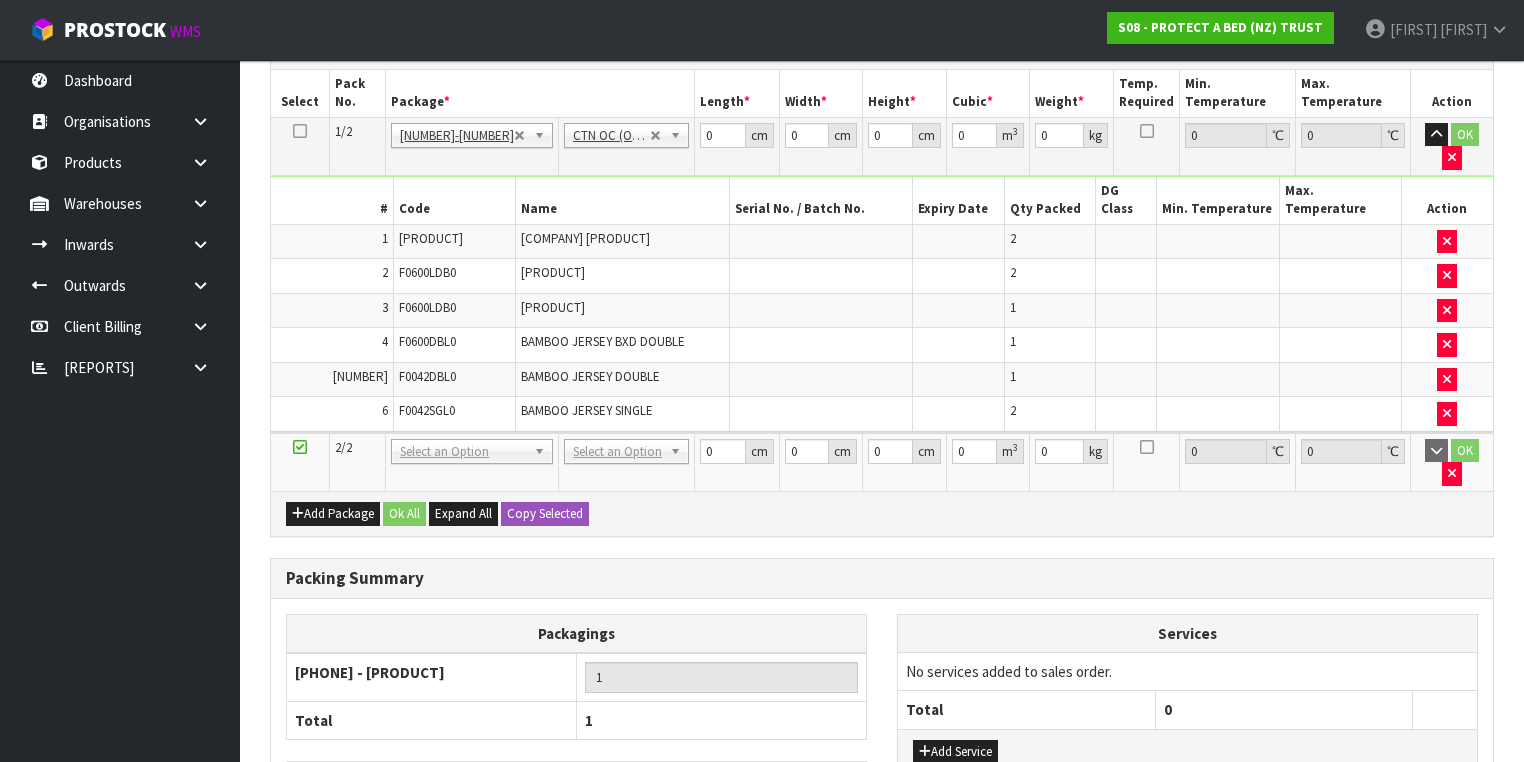 scroll, scrollTop: 0, scrollLeft: 0, axis: both 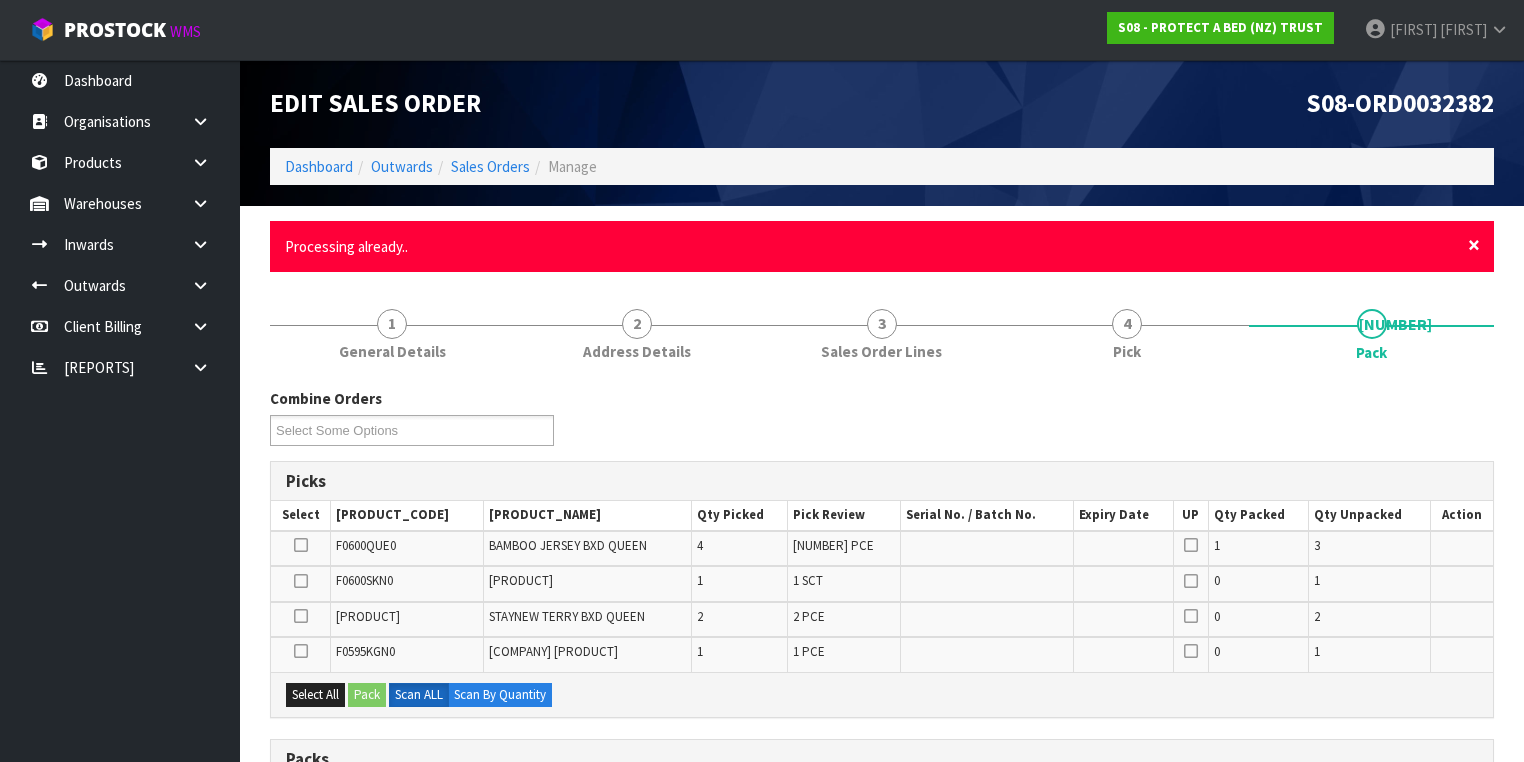 click on "×" at bounding box center [1474, 245] 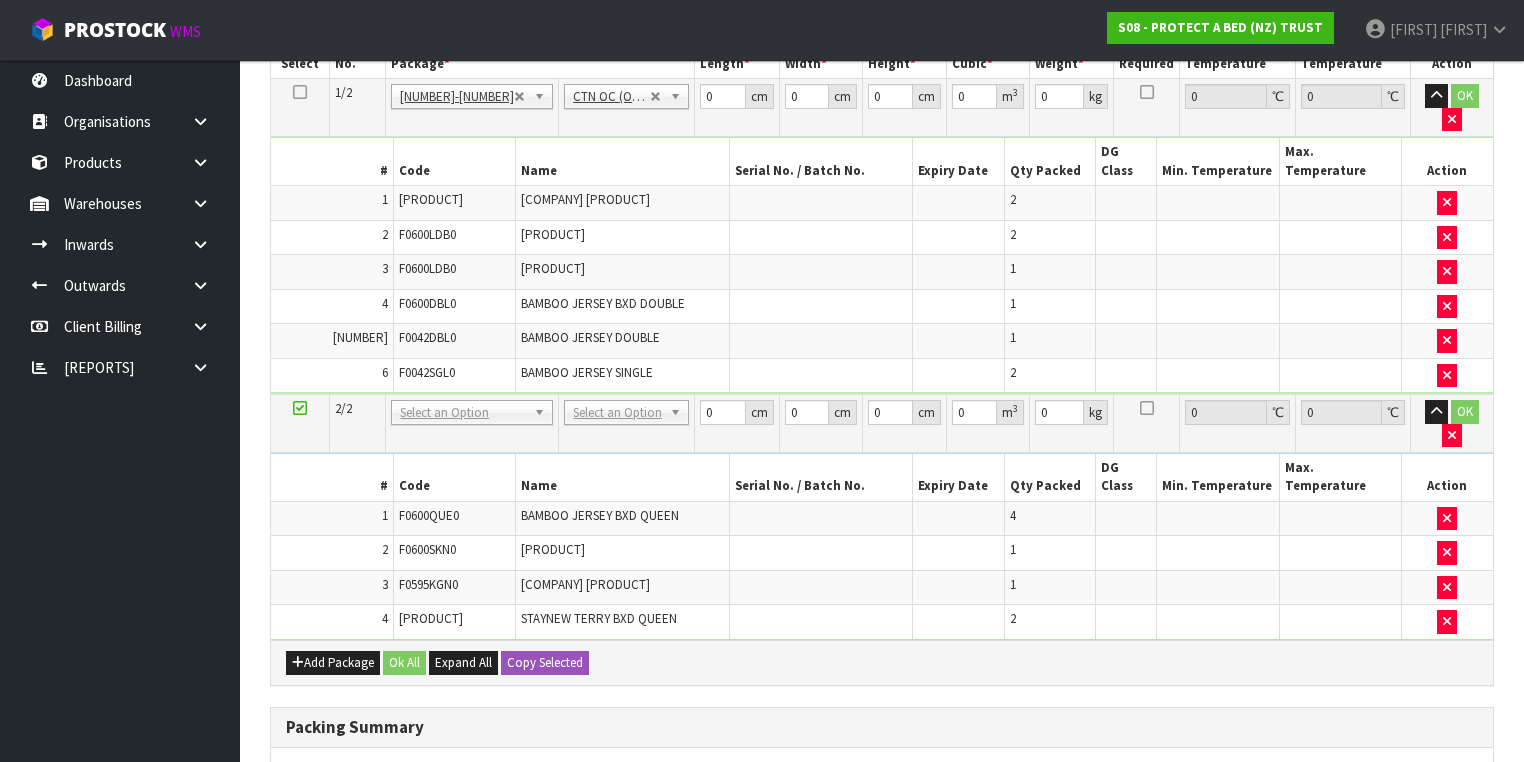 scroll, scrollTop: 499, scrollLeft: 0, axis: vertical 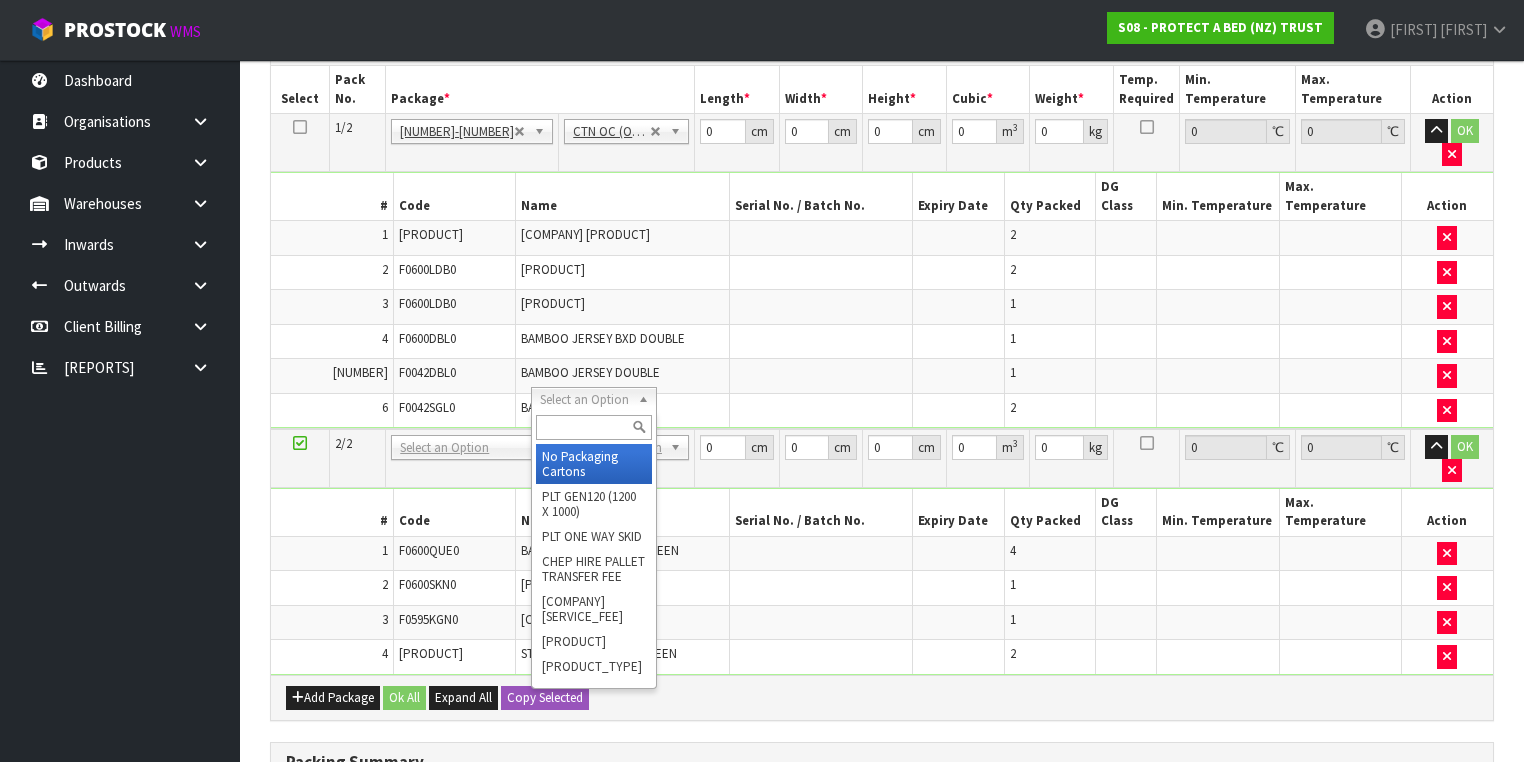 click at bounding box center [593, 427] 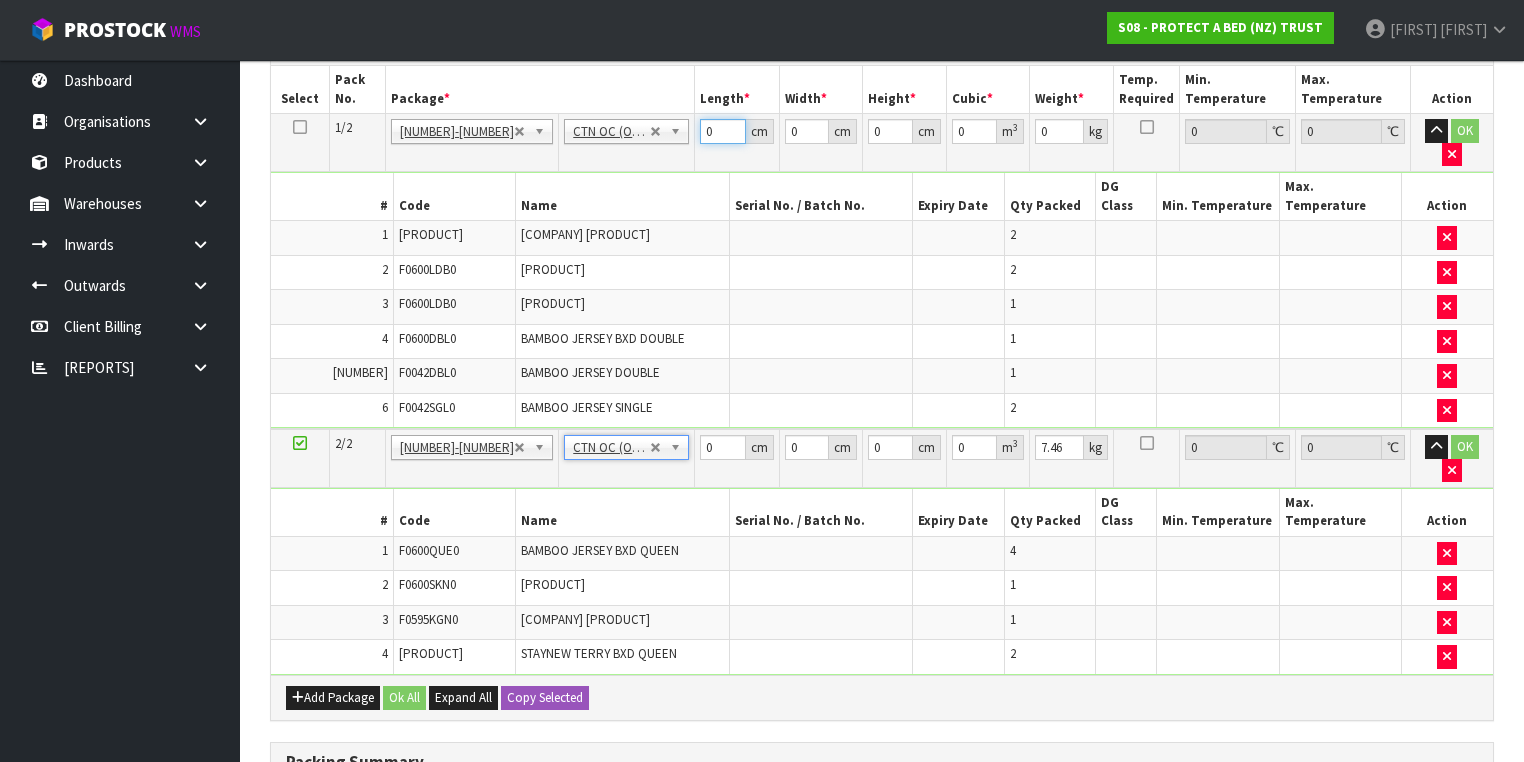 click on "0" at bounding box center (723, 131) 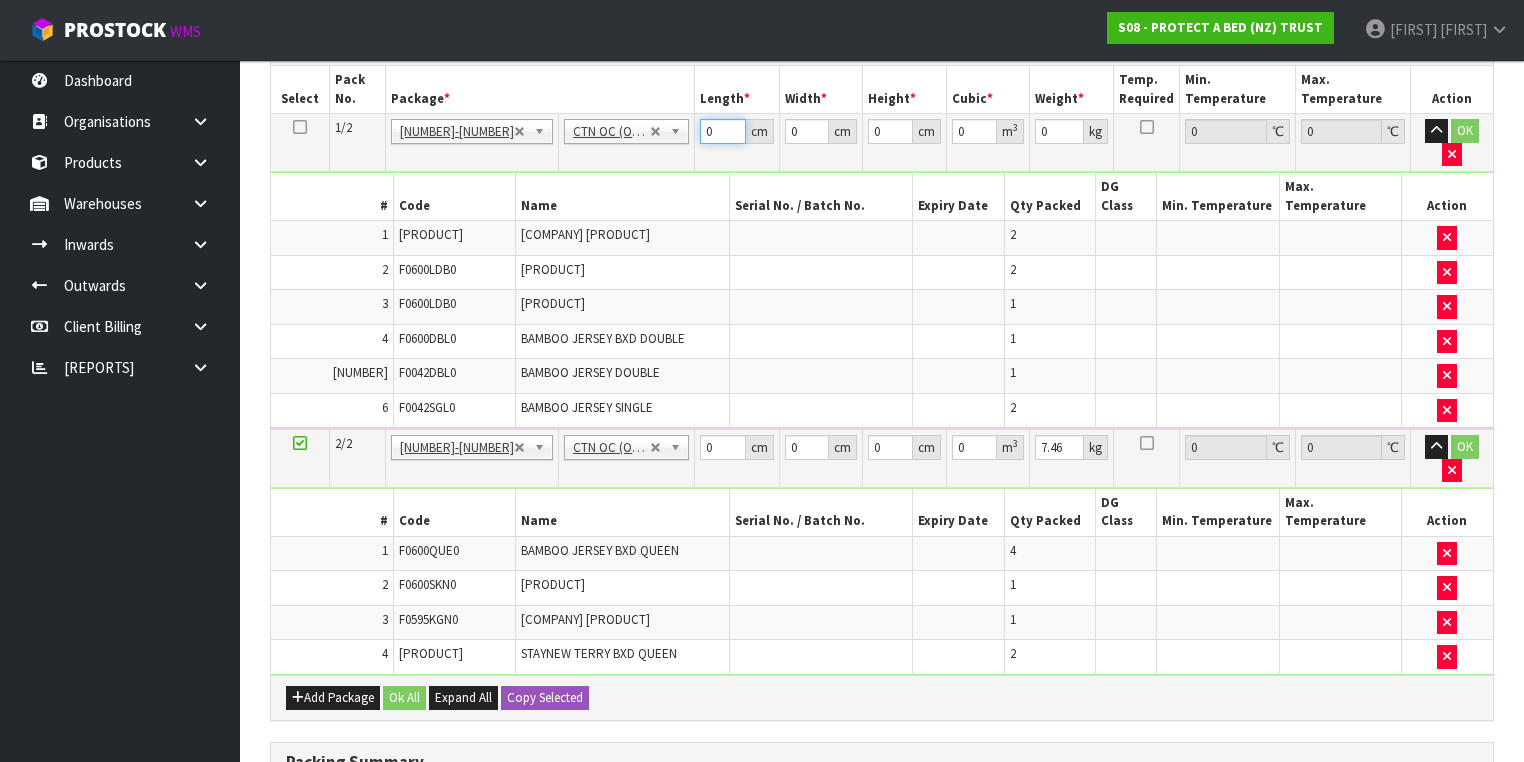 click on "0" at bounding box center [723, 131] 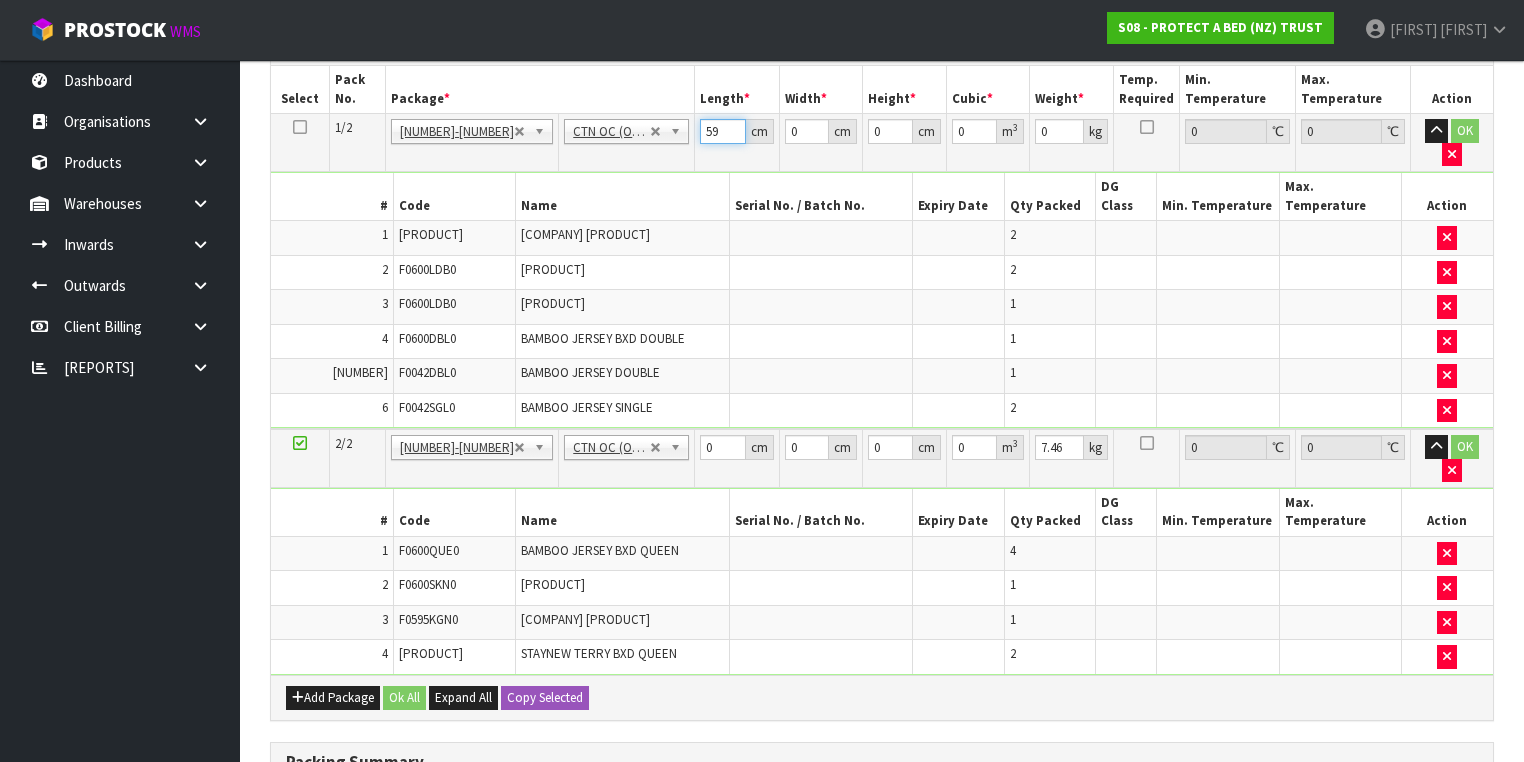 type on "59" 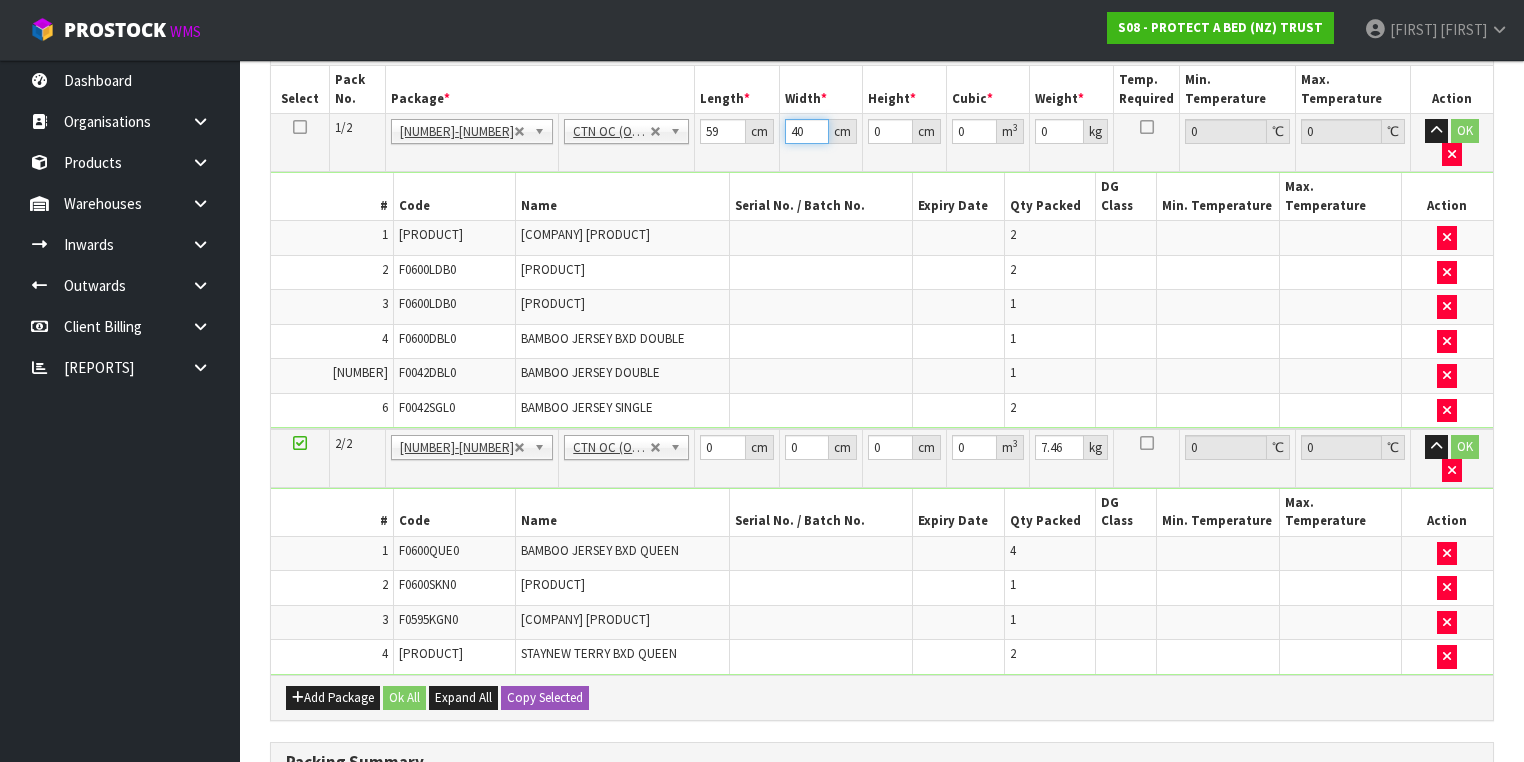 type on "40" 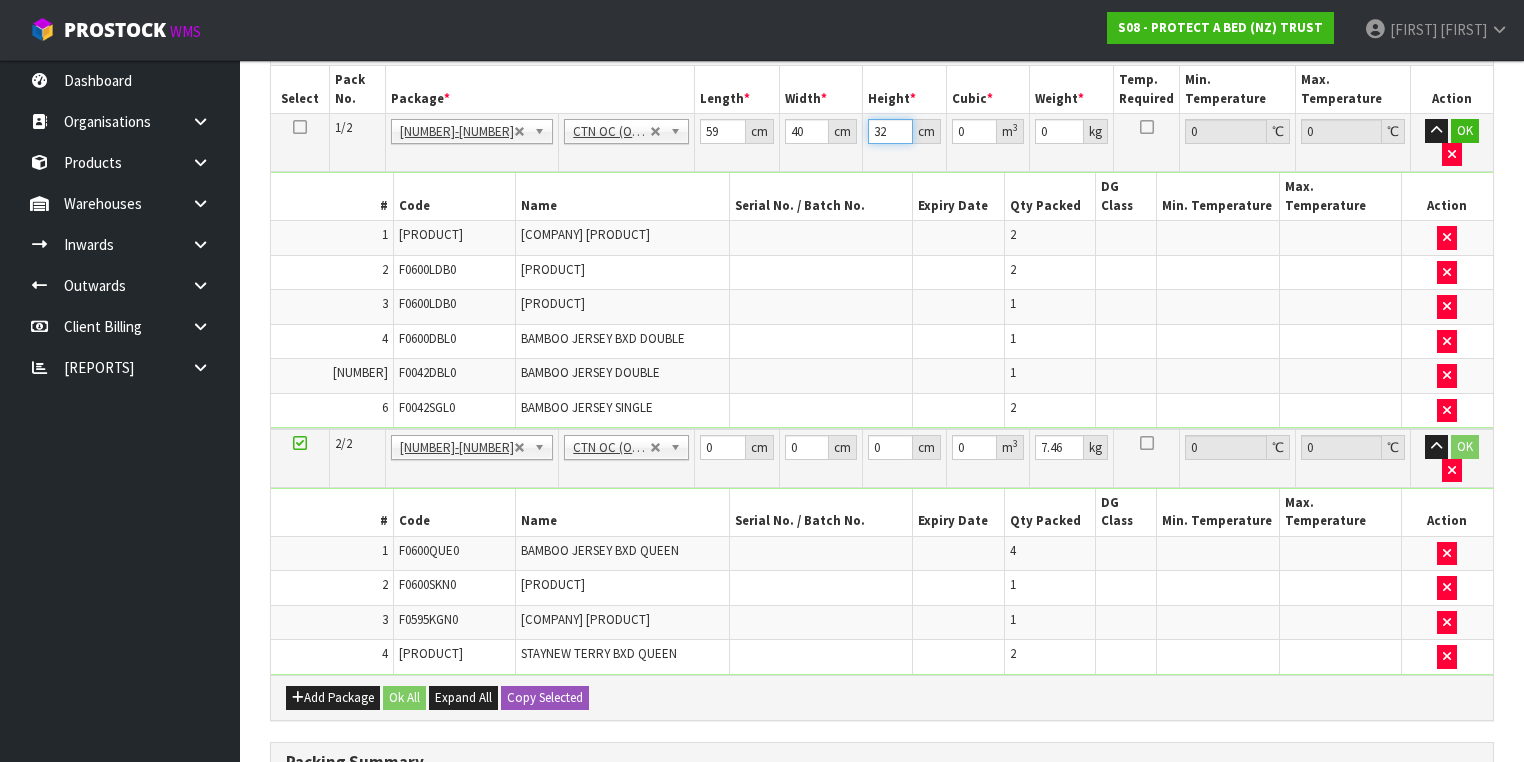 type on "32" 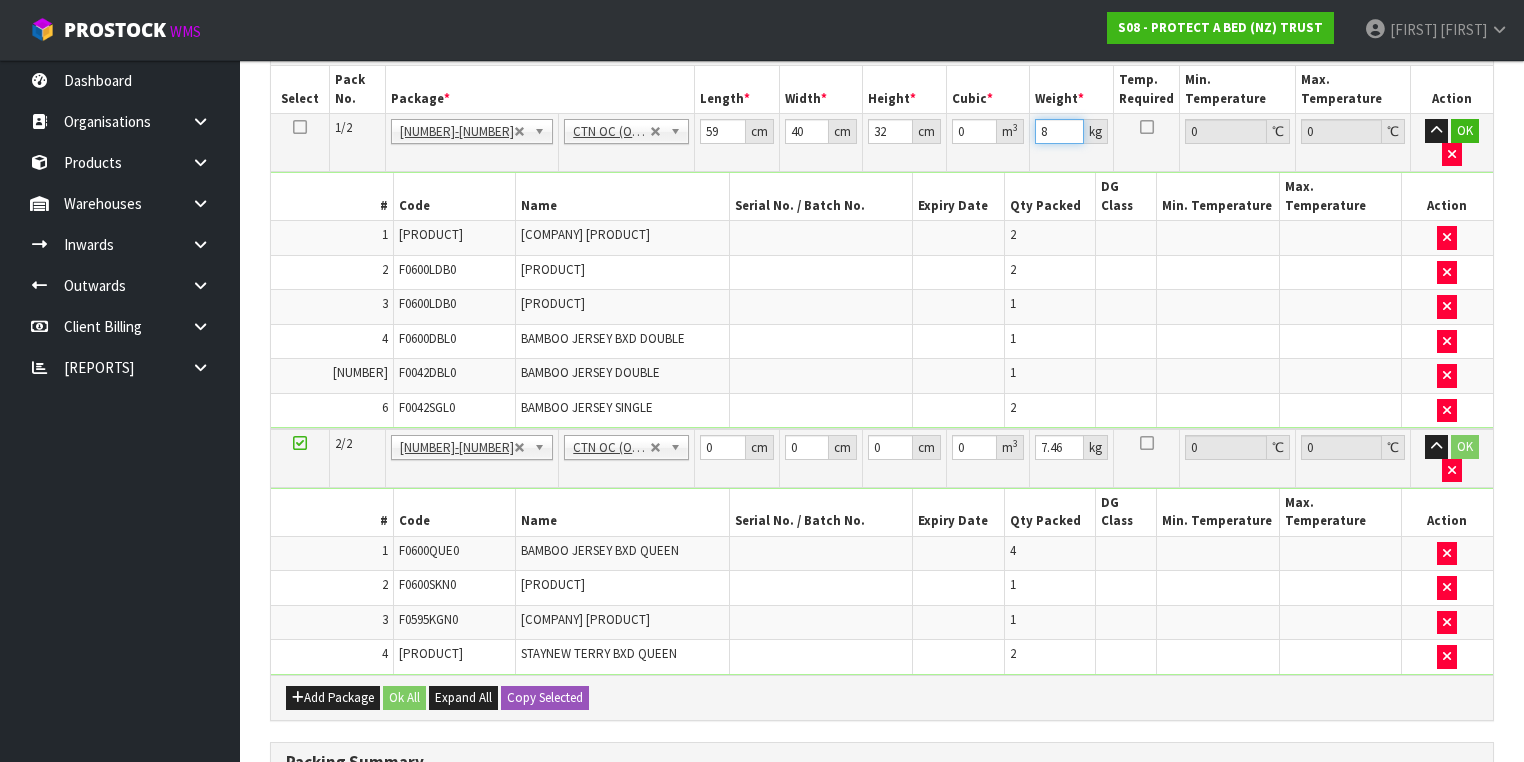 type on "8" 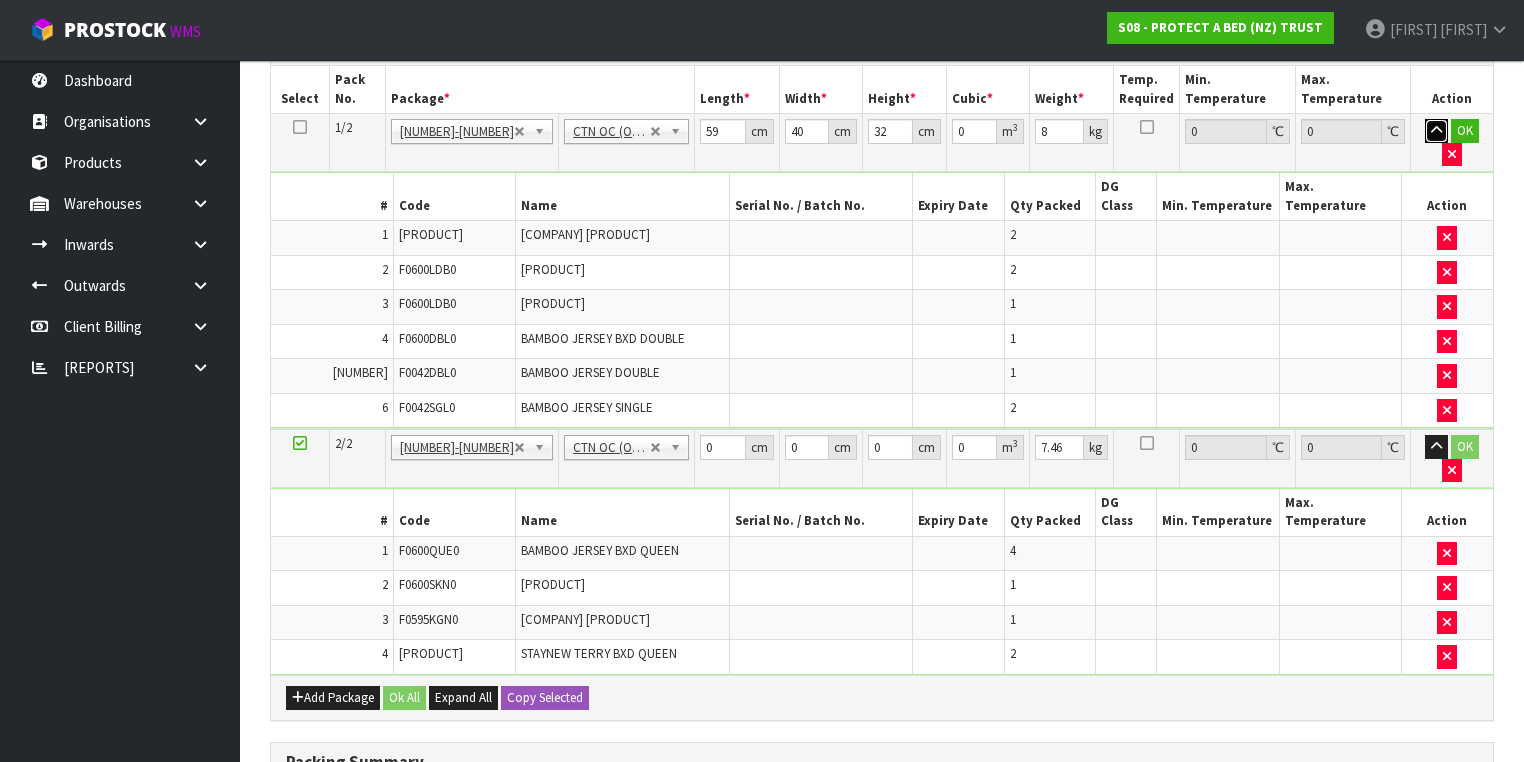 type 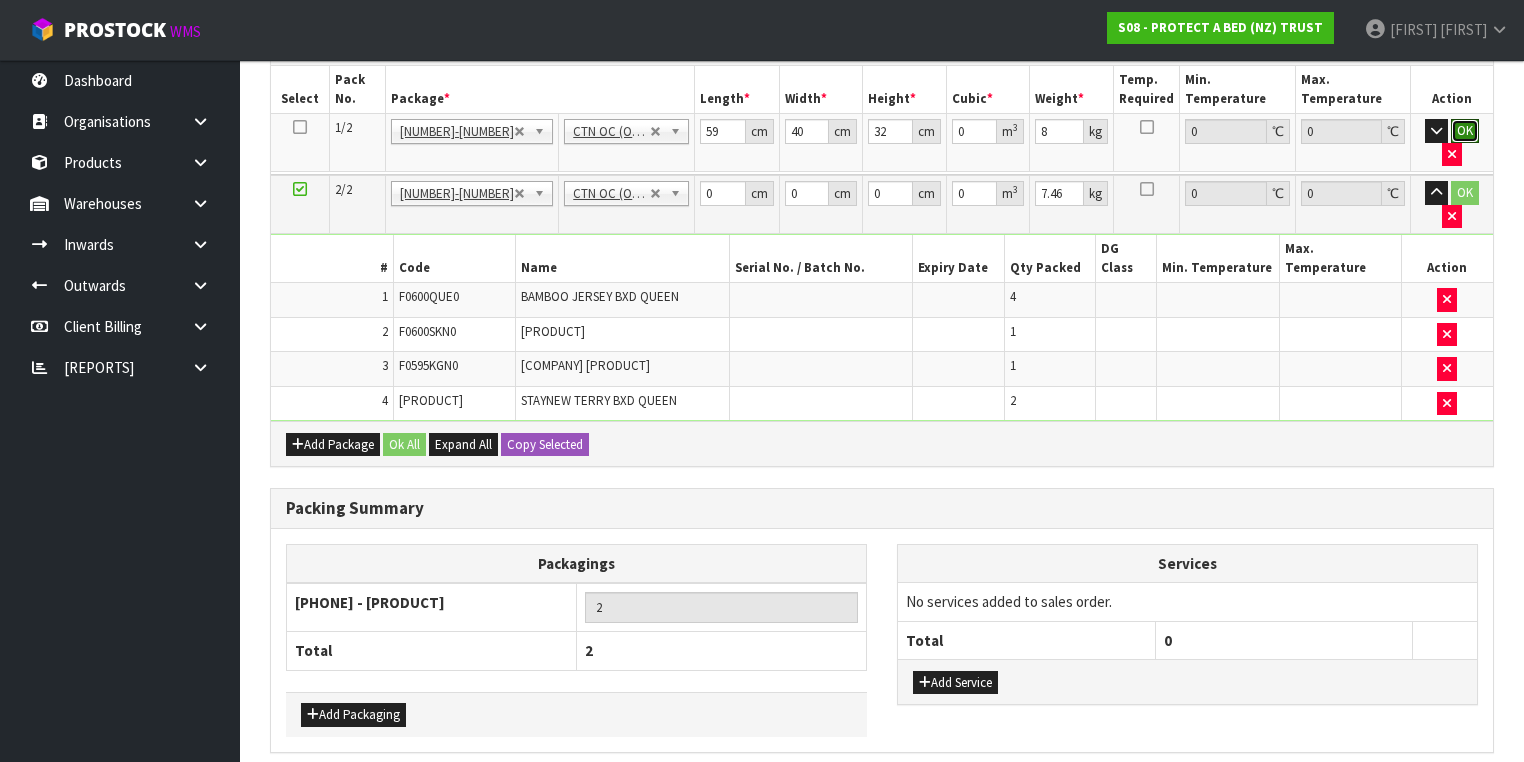 click on "OK" at bounding box center [1465, 131] 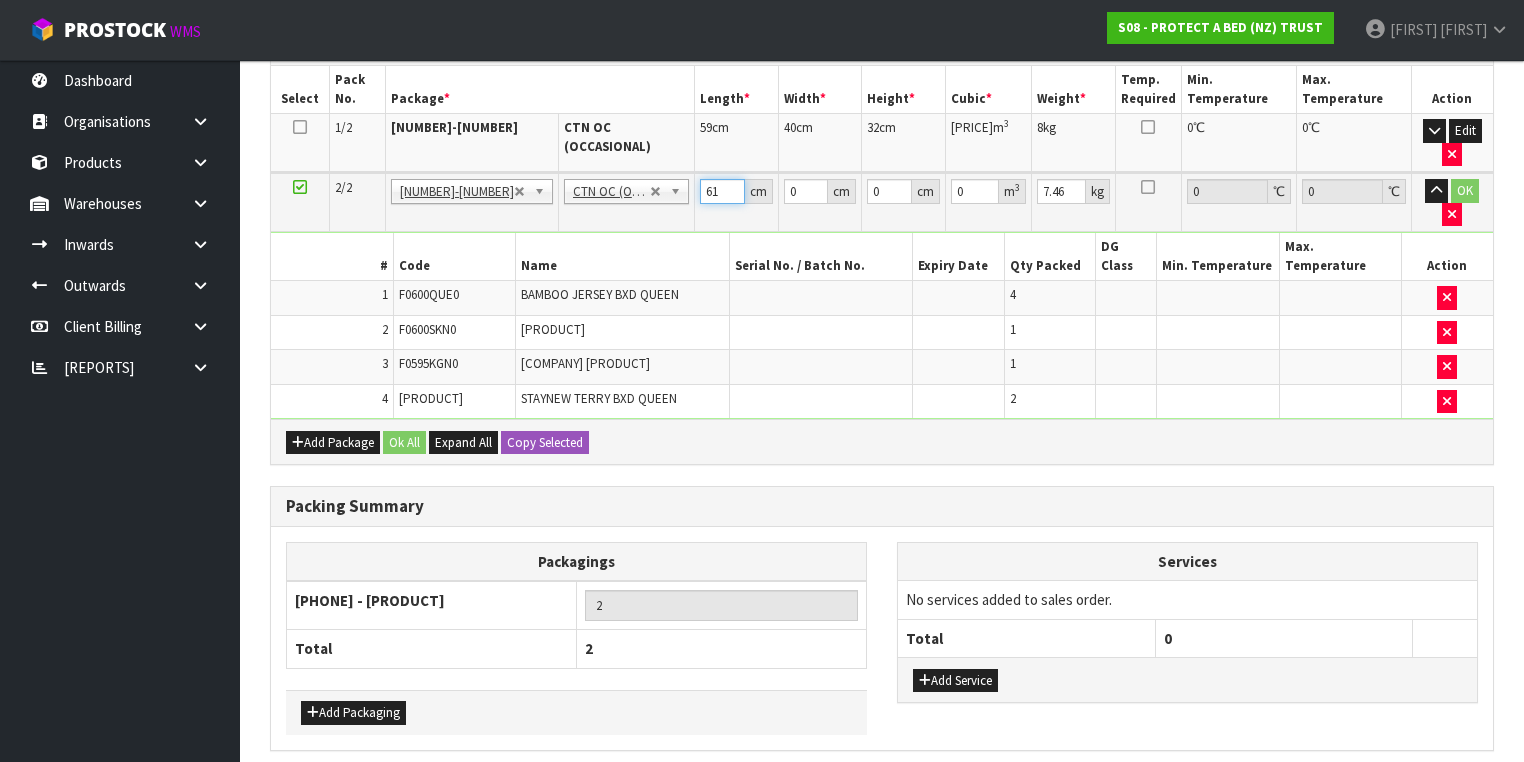 type on "61" 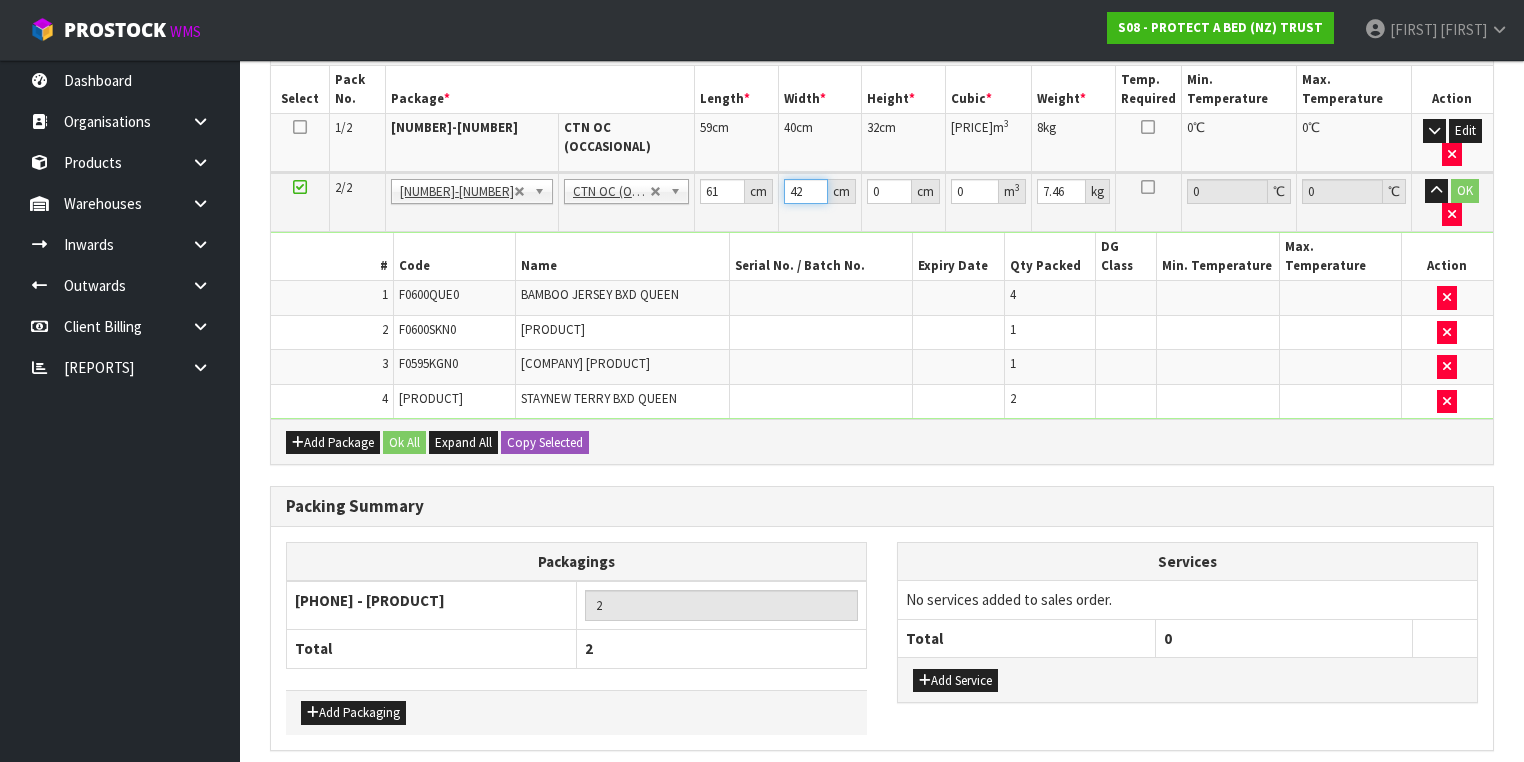 type on "42" 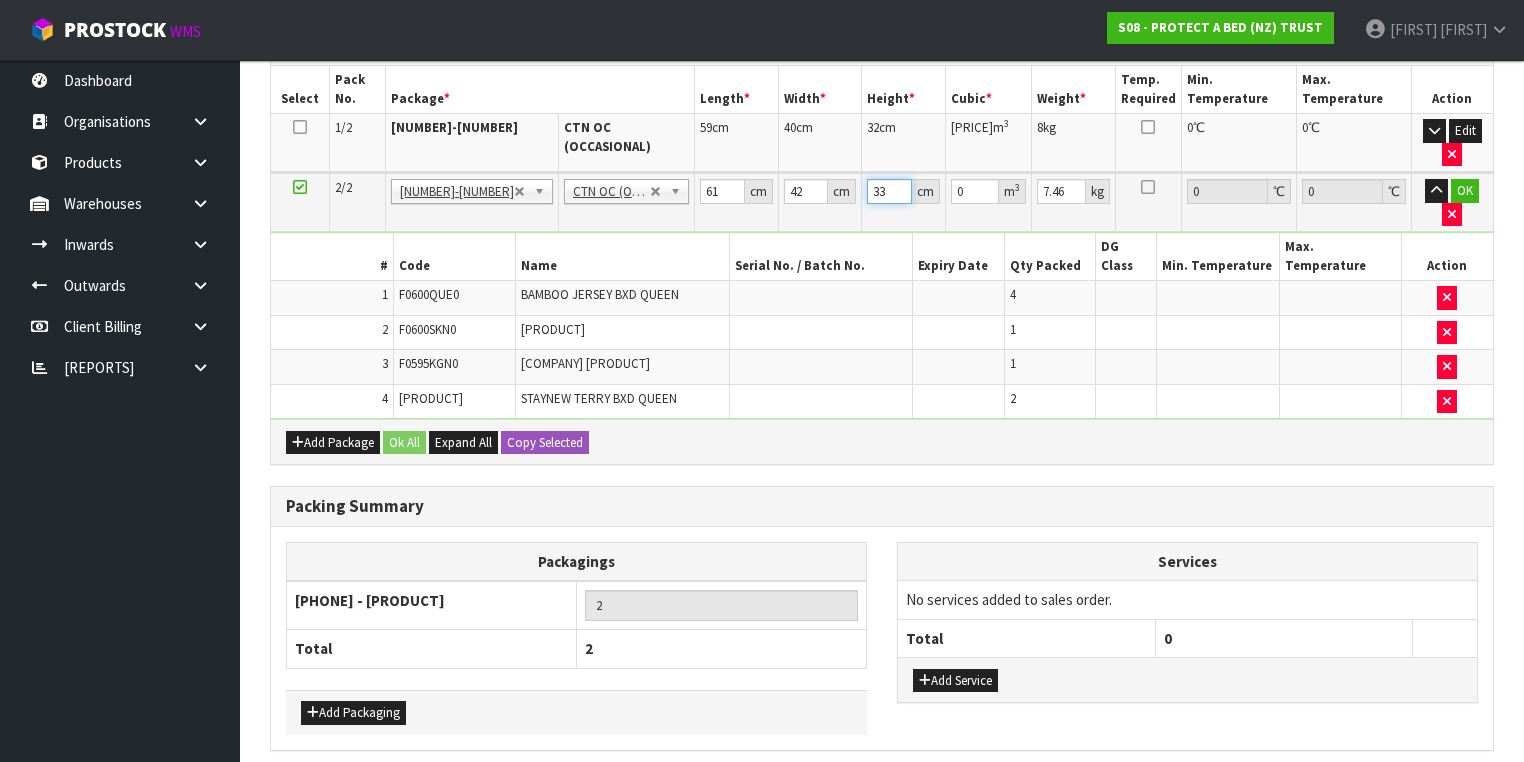 type on "33" 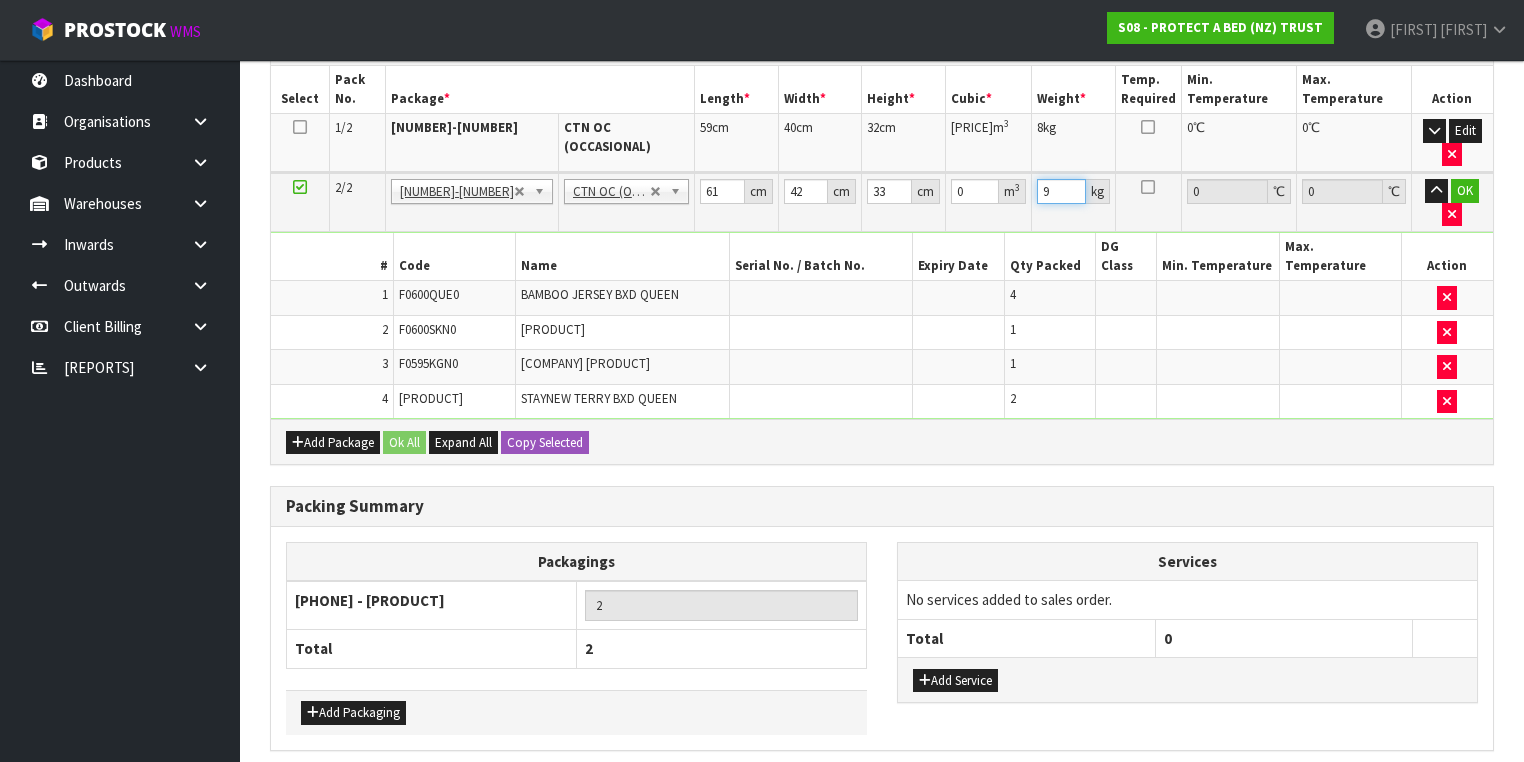 type on "9" 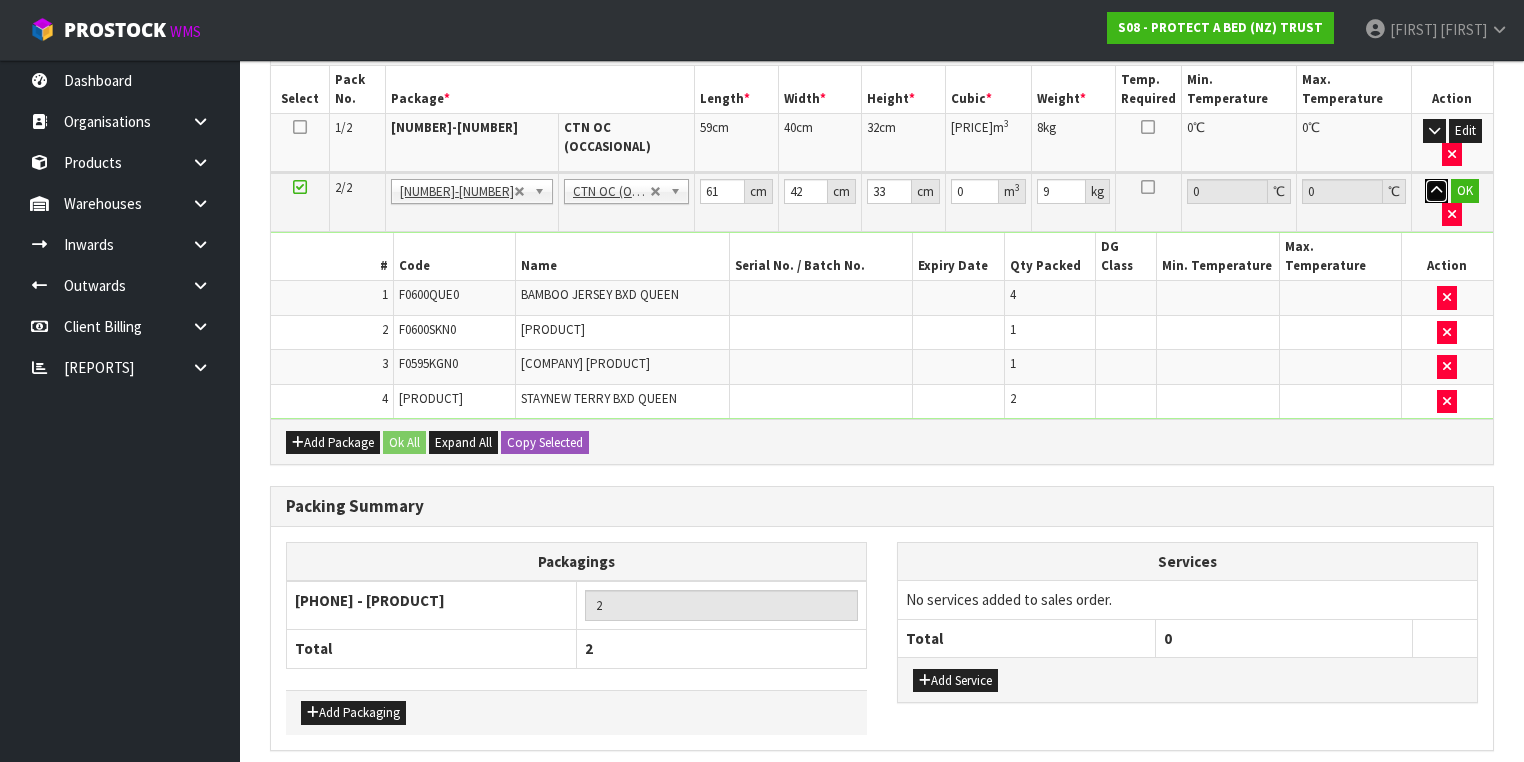 type 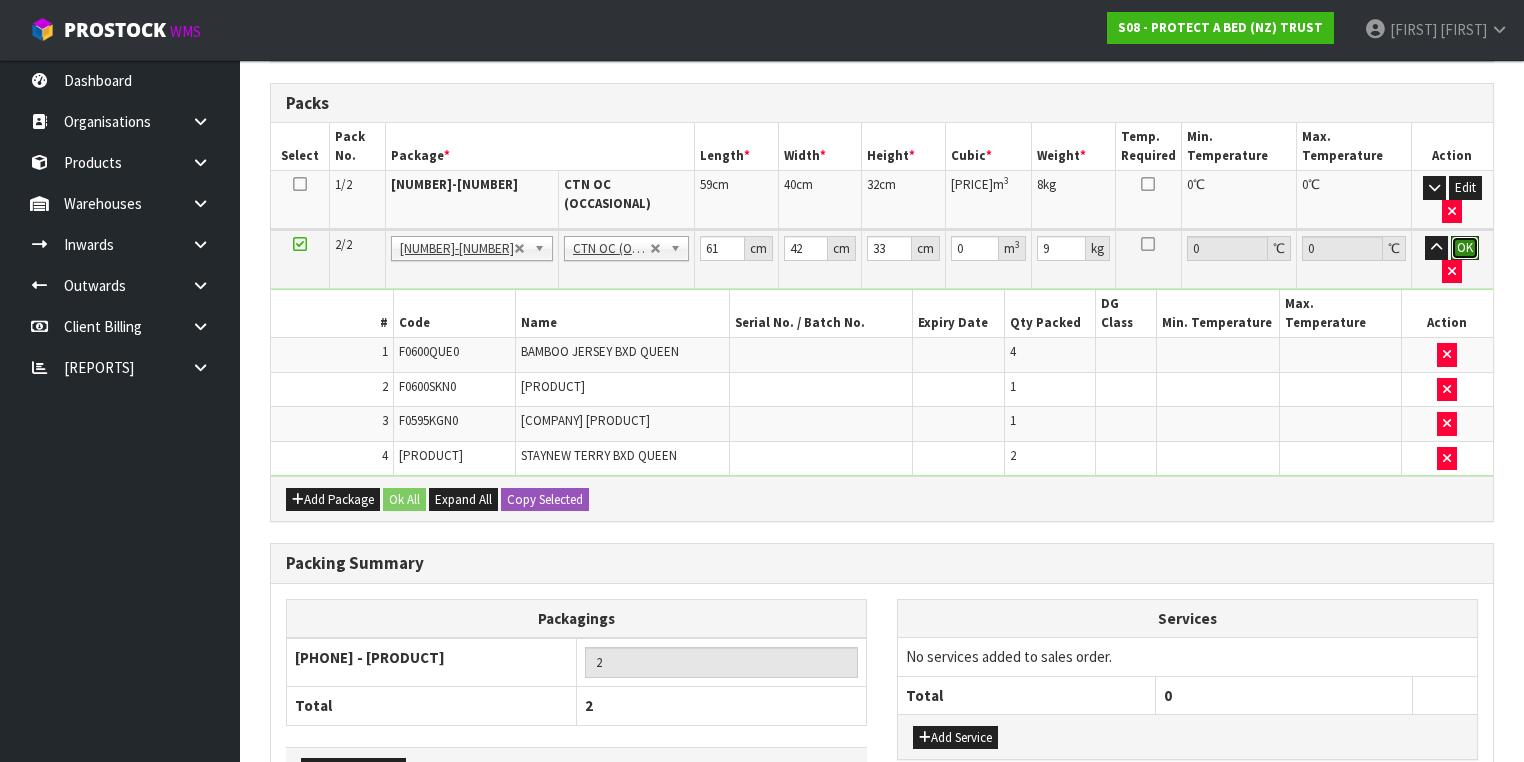 click on "OK" at bounding box center (1465, 248) 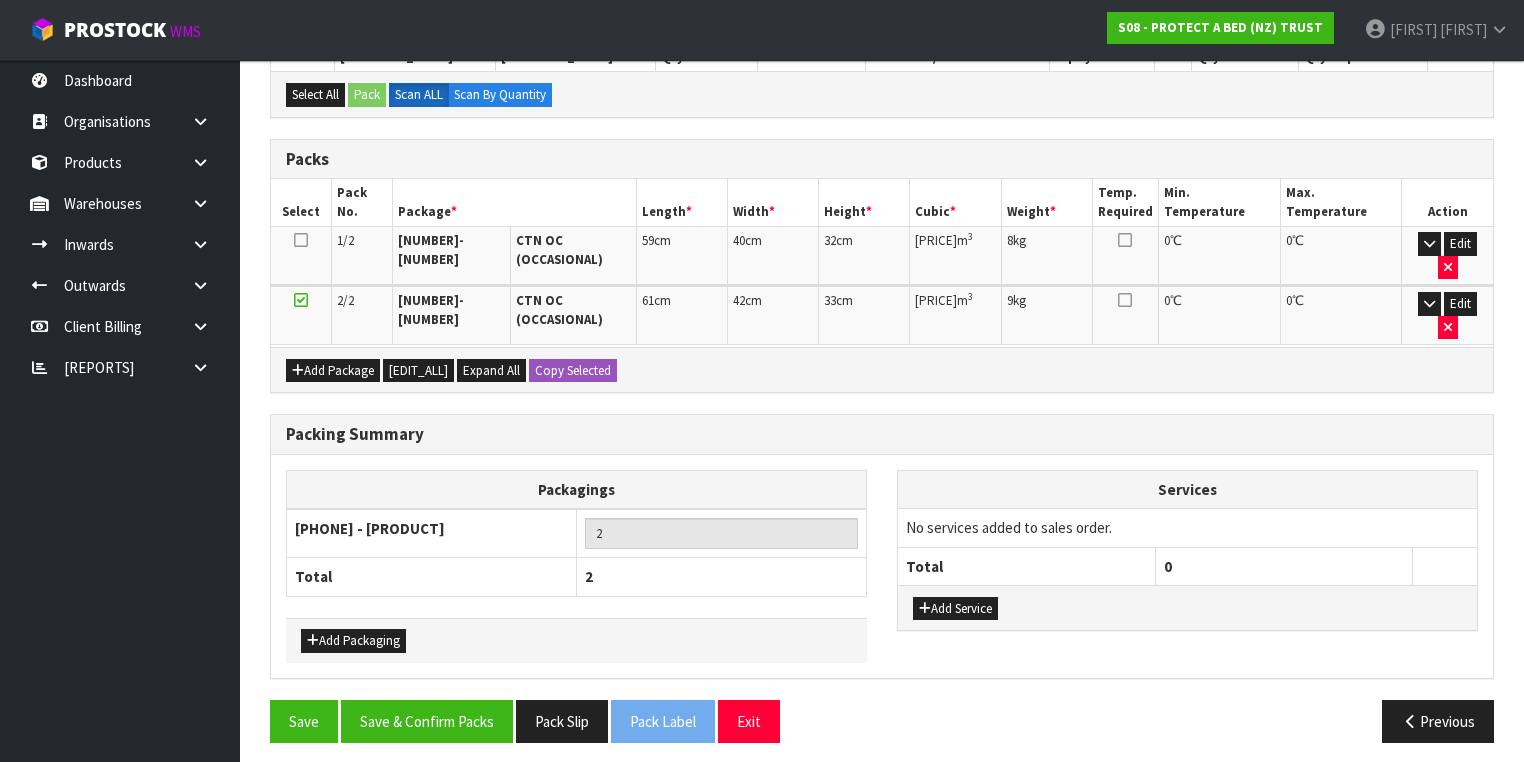 scroll, scrollTop: 339, scrollLeft: 0, axis: vertical 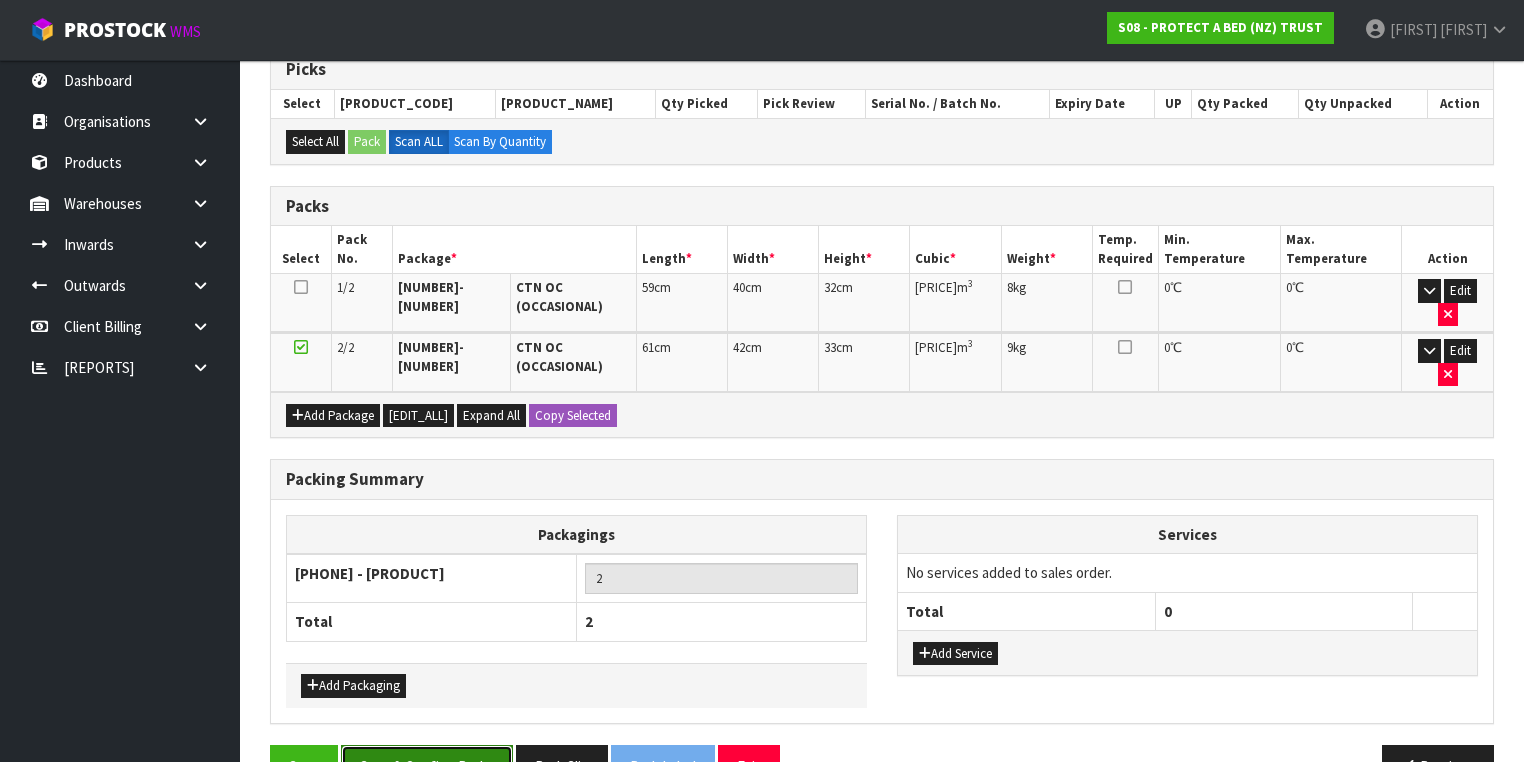 drag, startPoint x: 437, startPoint y: 728, endPoint x: 479, endPoint y: 715, distance: 43.965897 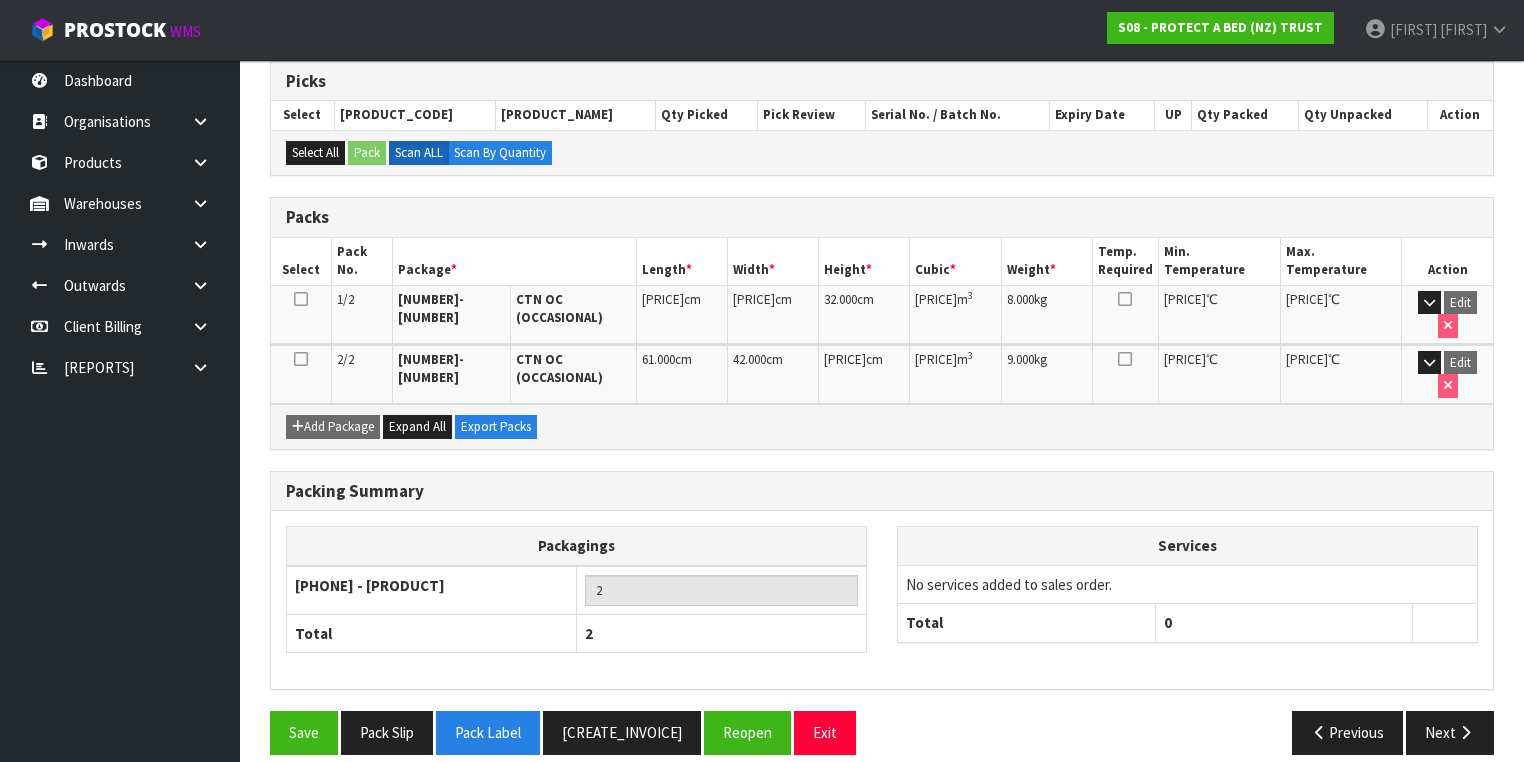 scroll, scrollTop: 368, scrollLeft: 0, axis: vertical 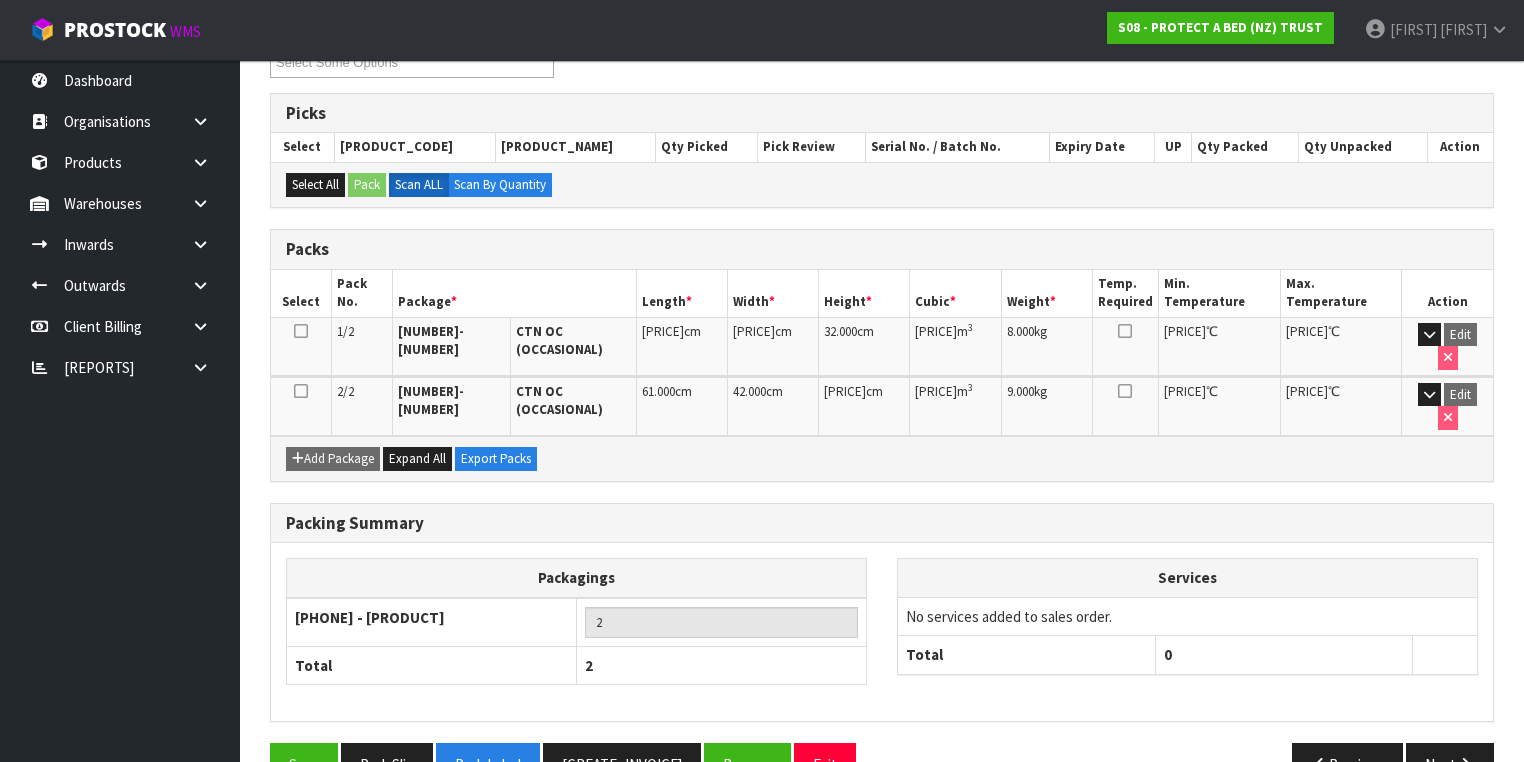 click on "Packing Summary
Packagings
011-001 - CTN OC (OCCASIONAL)
2
Total
2
Services
No services added to sales order.
Total
0" at bounding box center (882, 623) 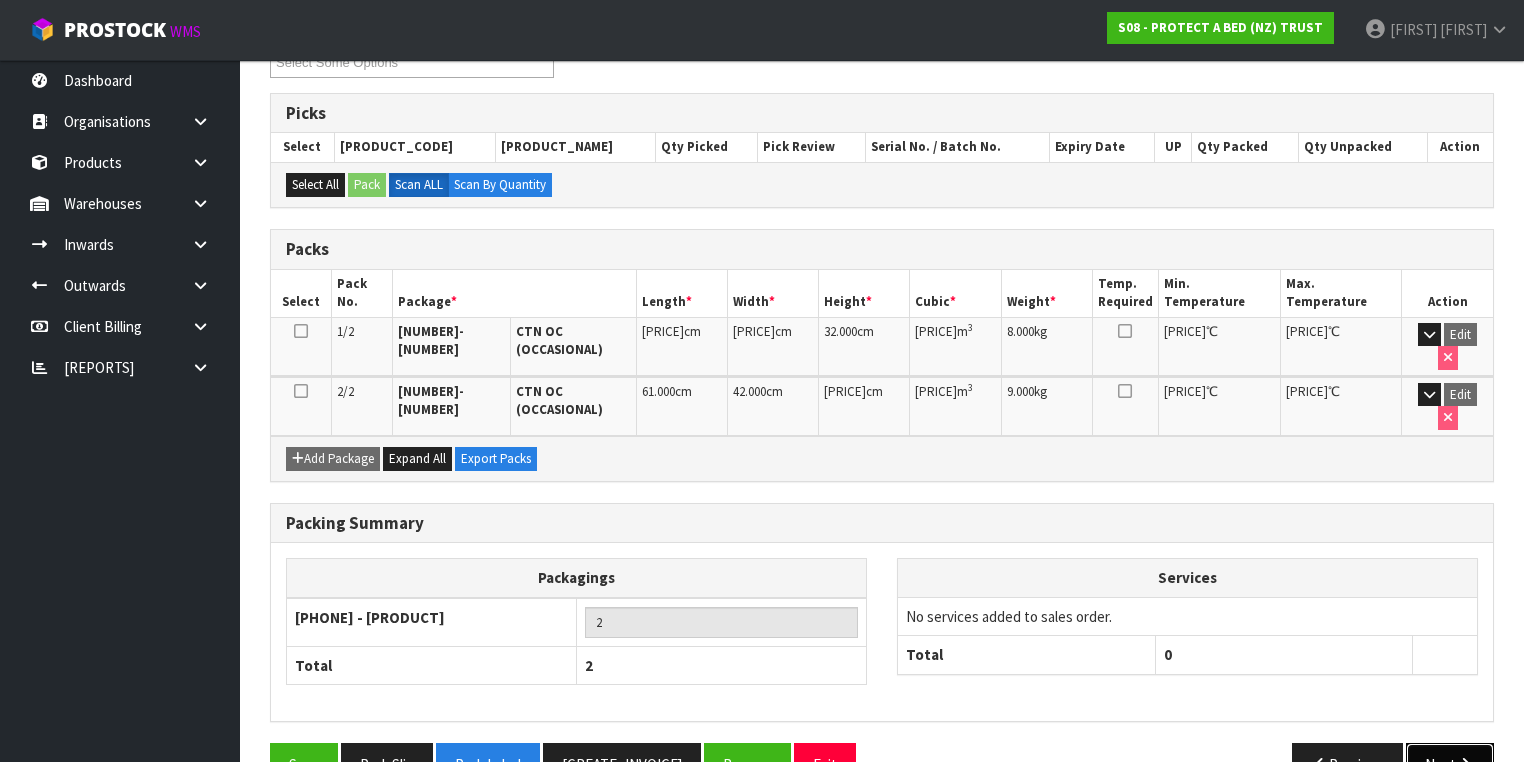 click on "Next" at bounding box center (1450, 764) 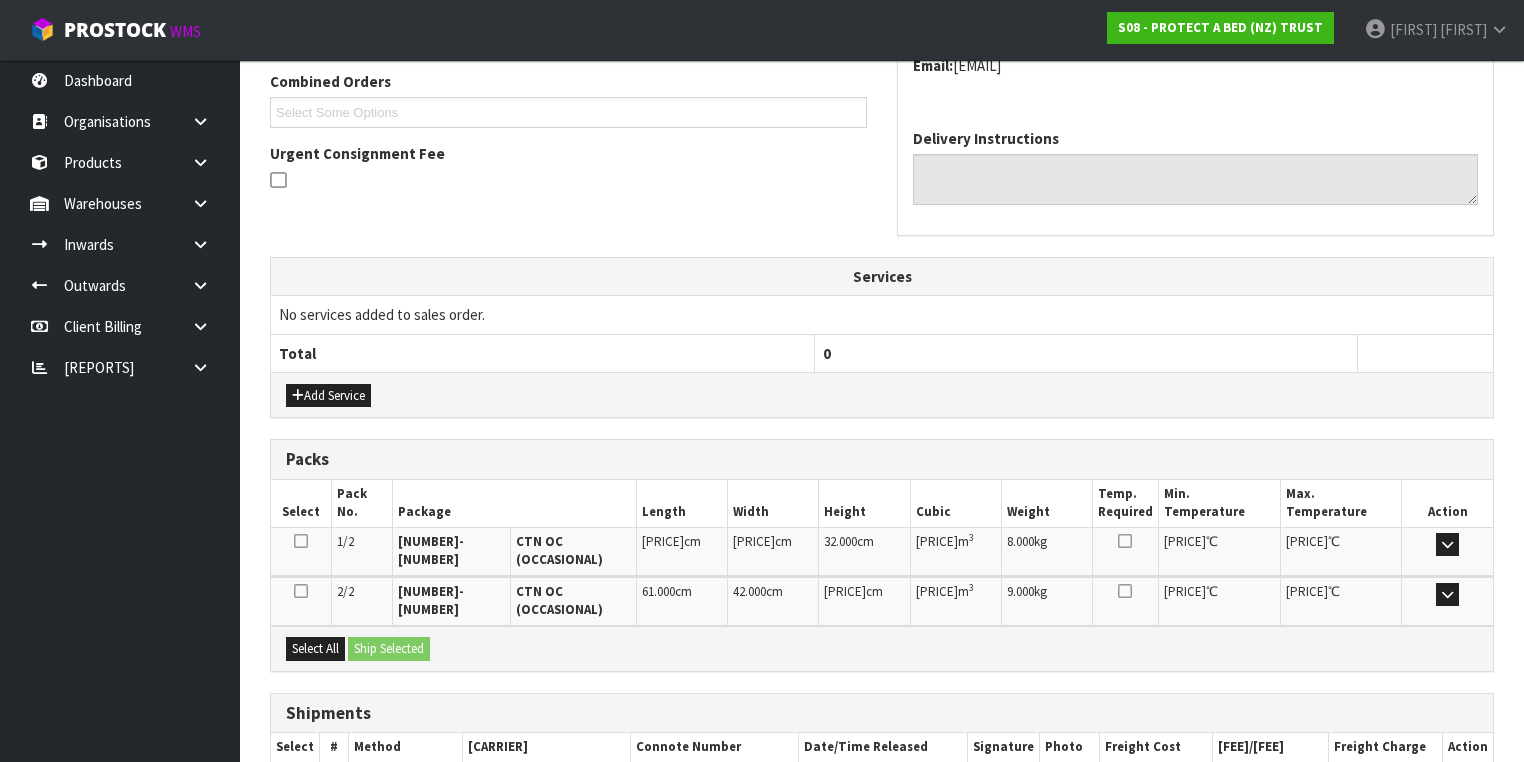 scroll, scrollTop: 607, scrollLeft: 0, axis: vertical 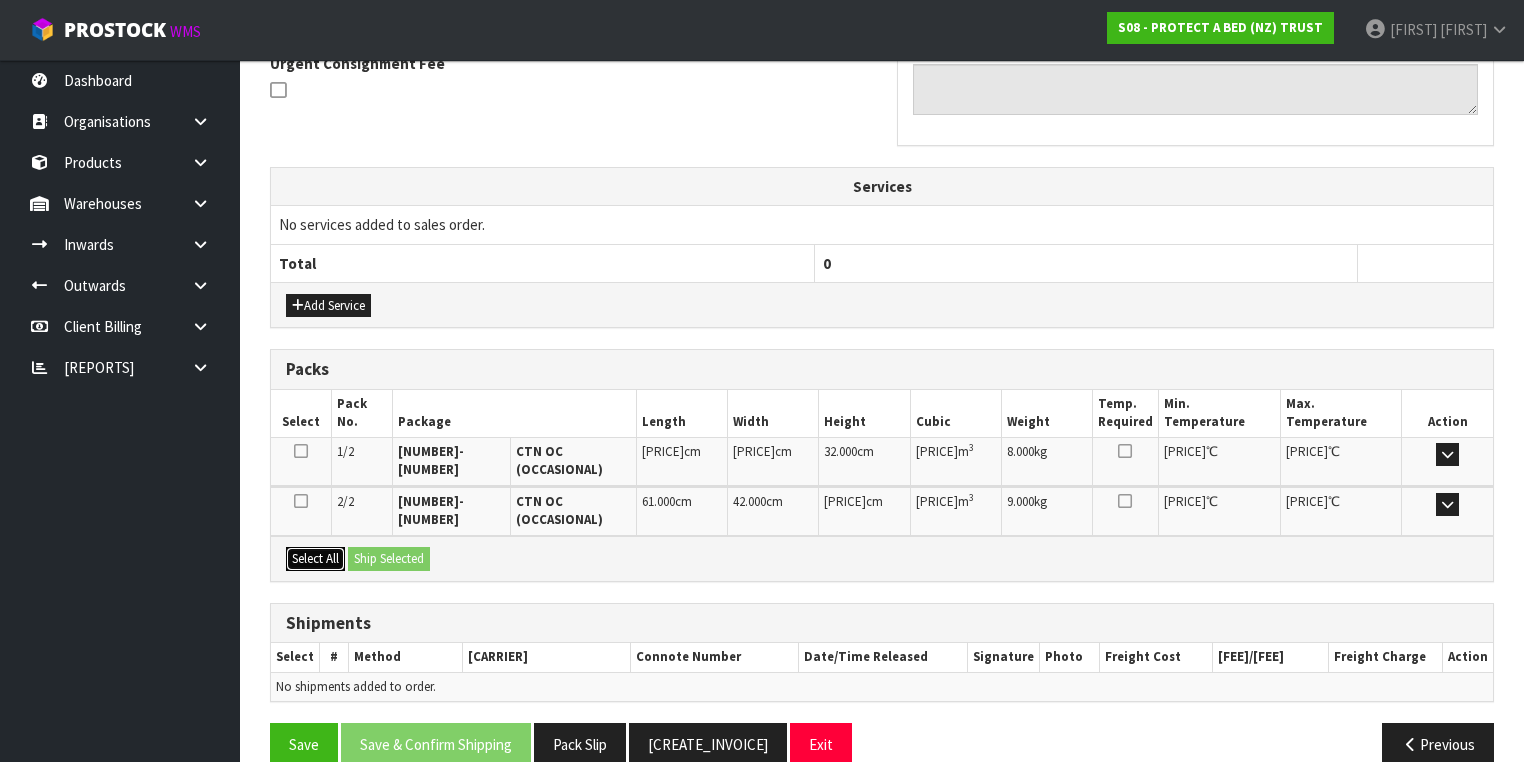 click on "Select All" at bounding box center [328, 306] 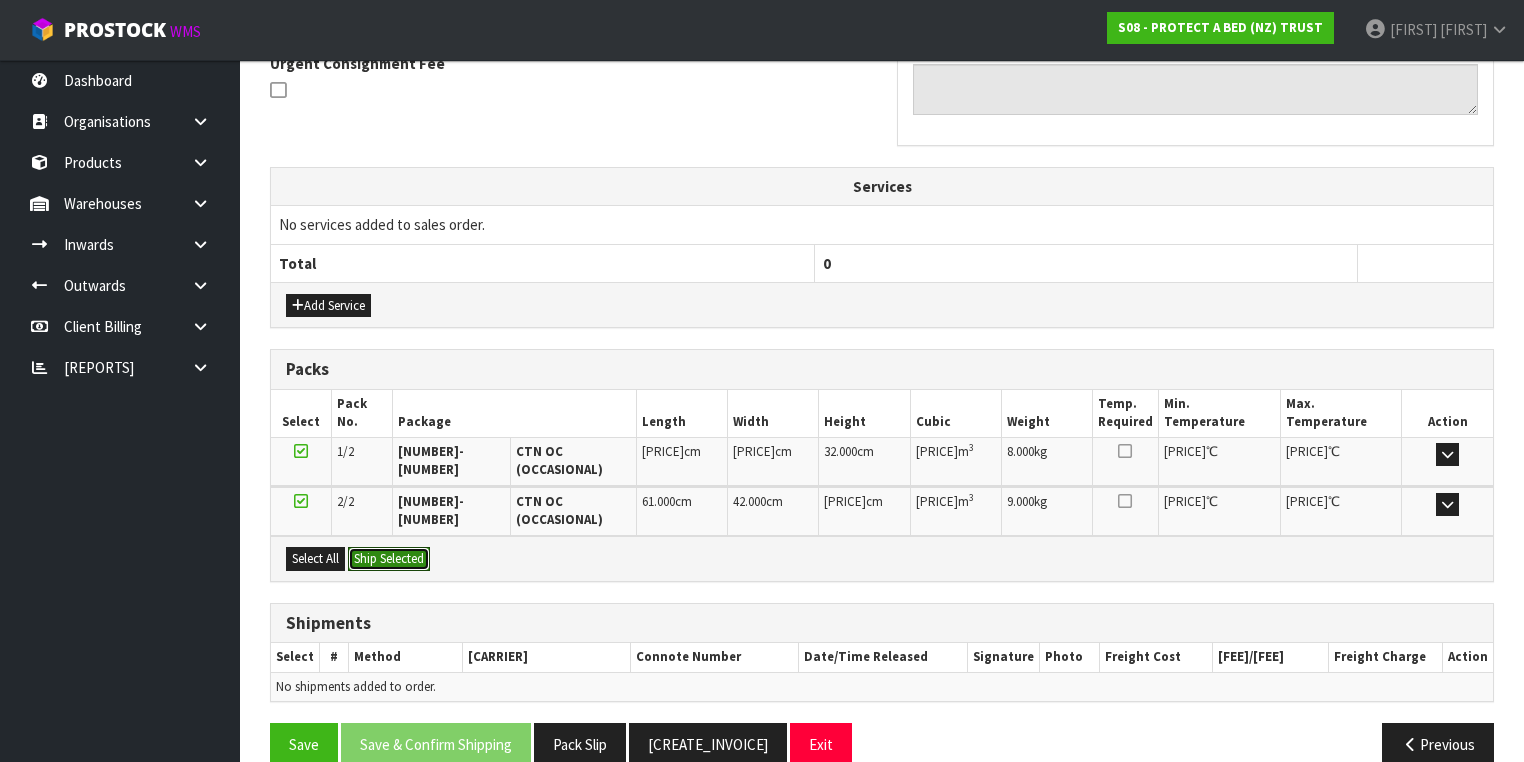 click on "Ship Selected" at bounding box center (389, 559) 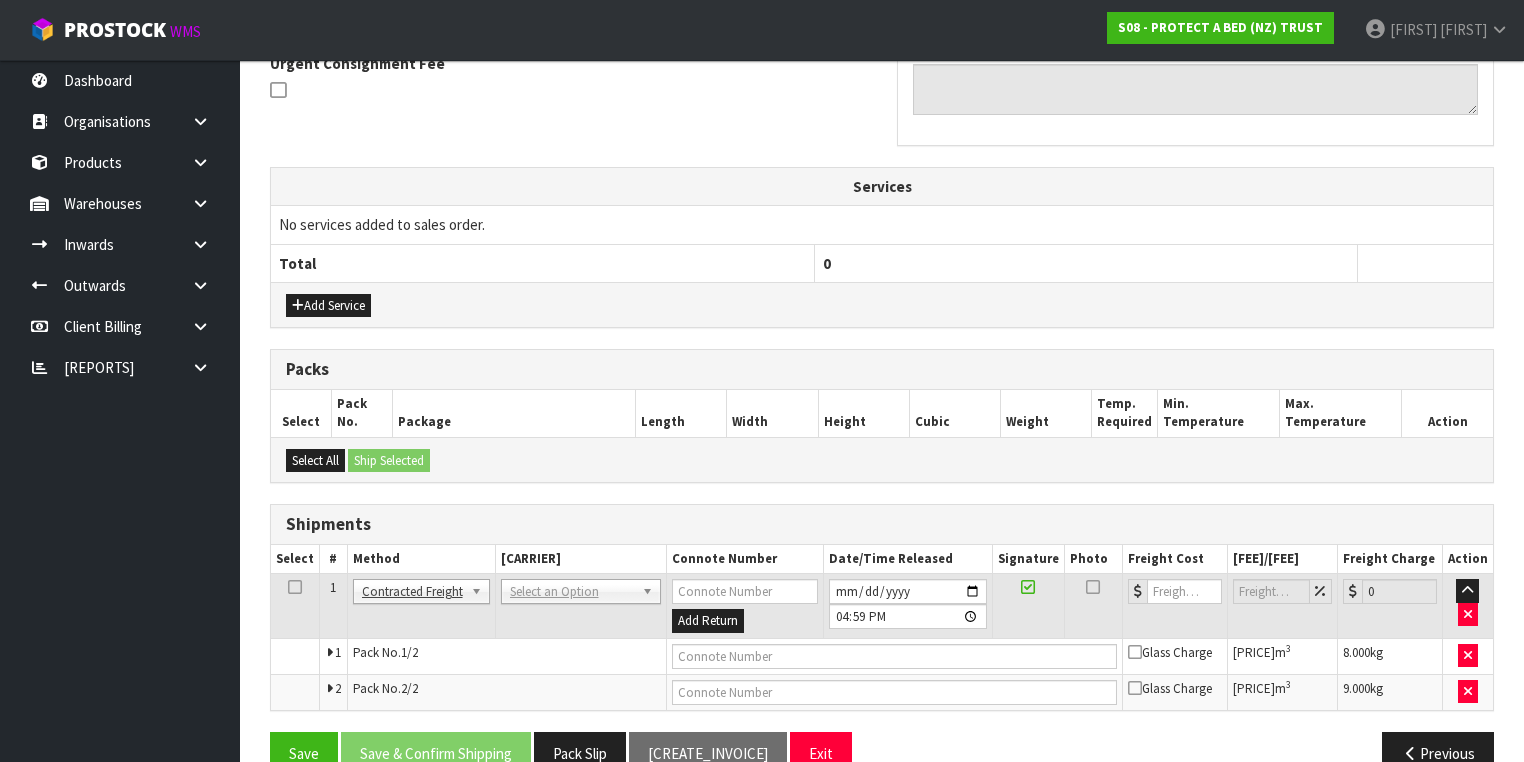 drag, startPoint x: 612, startPoint y: 584, endPoint x: 607, endPoint y: 606, distance: 22.561028 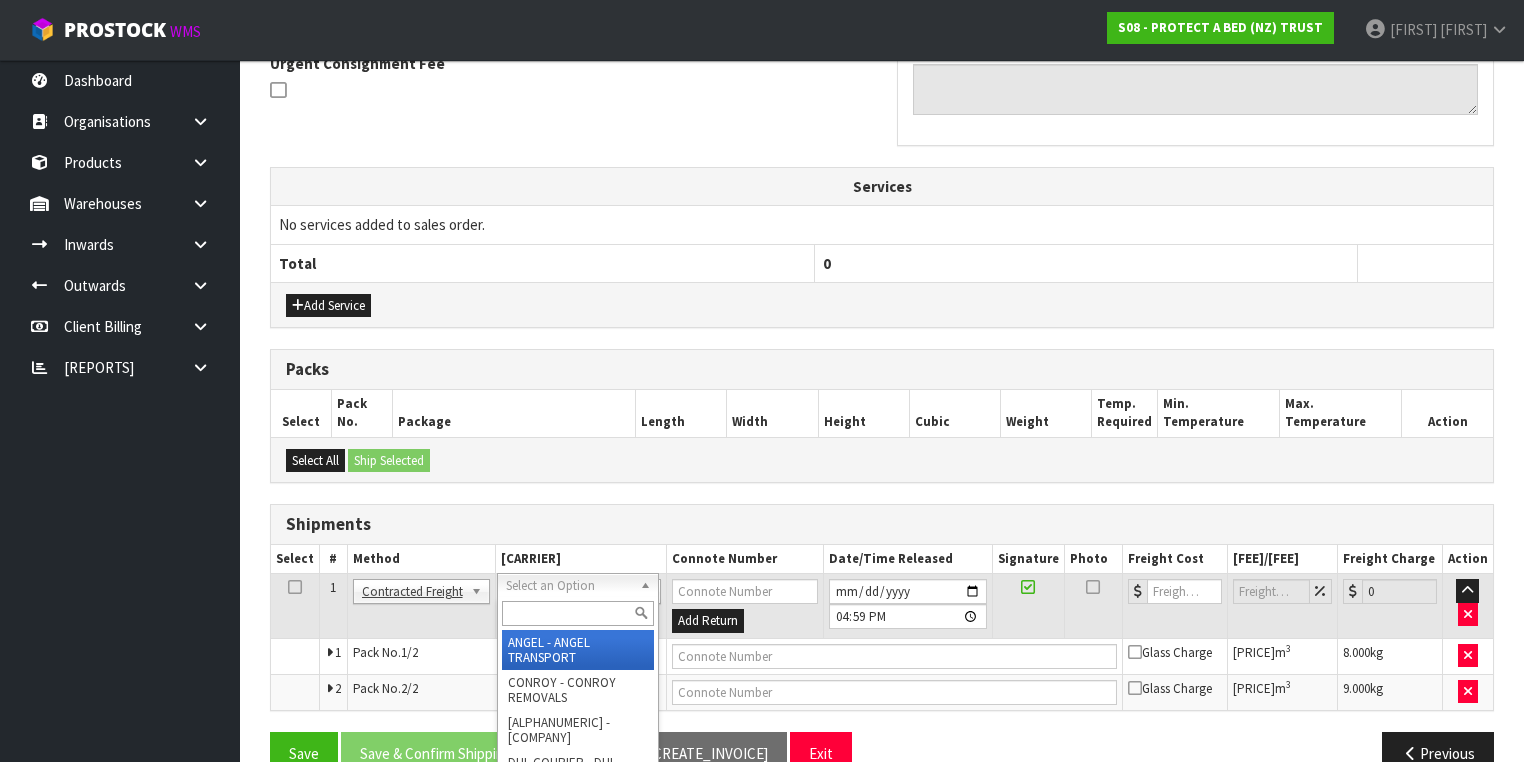 click at bounding box center [578, 613] 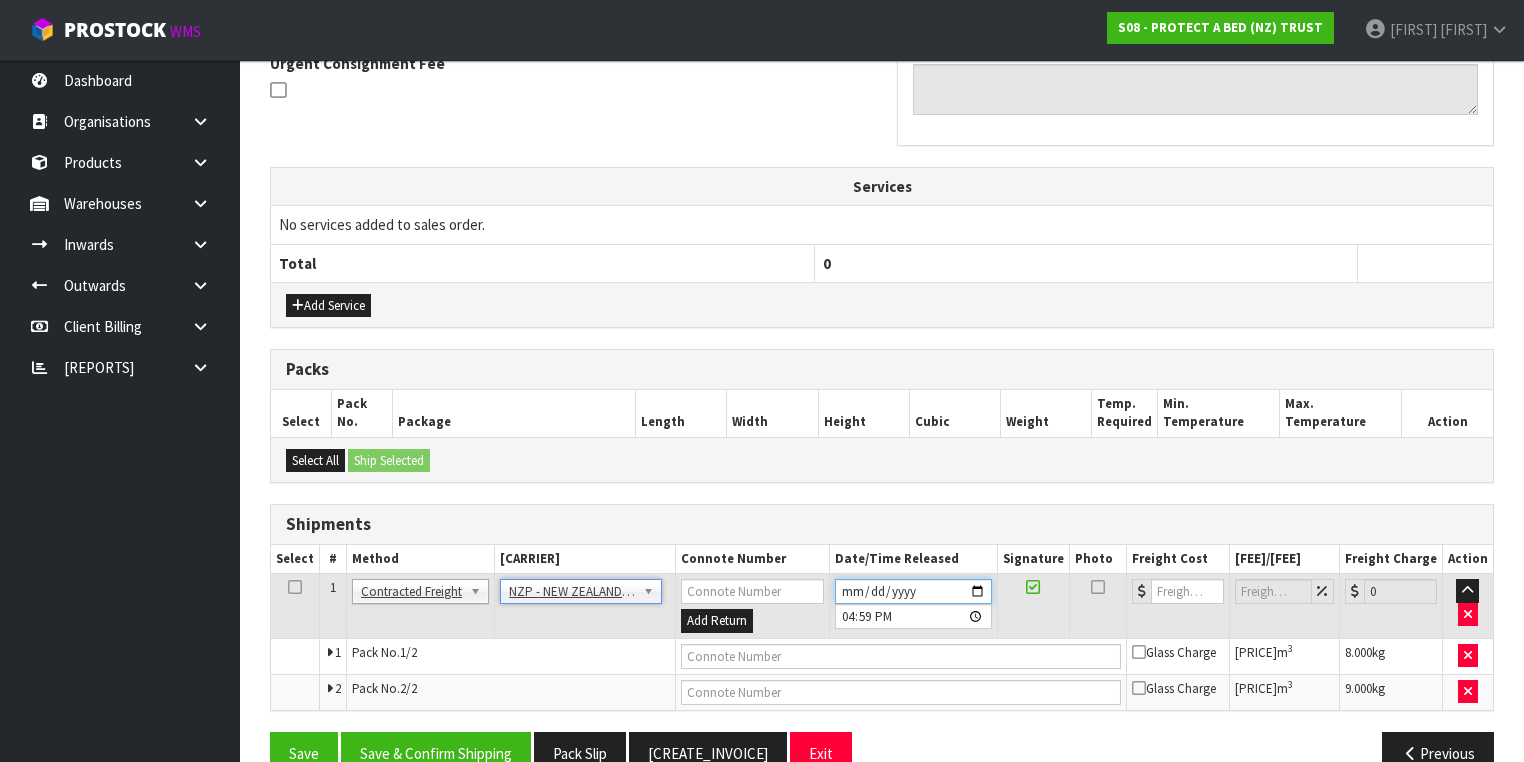 click on "[DATE]" at bounding box center [913, 591] 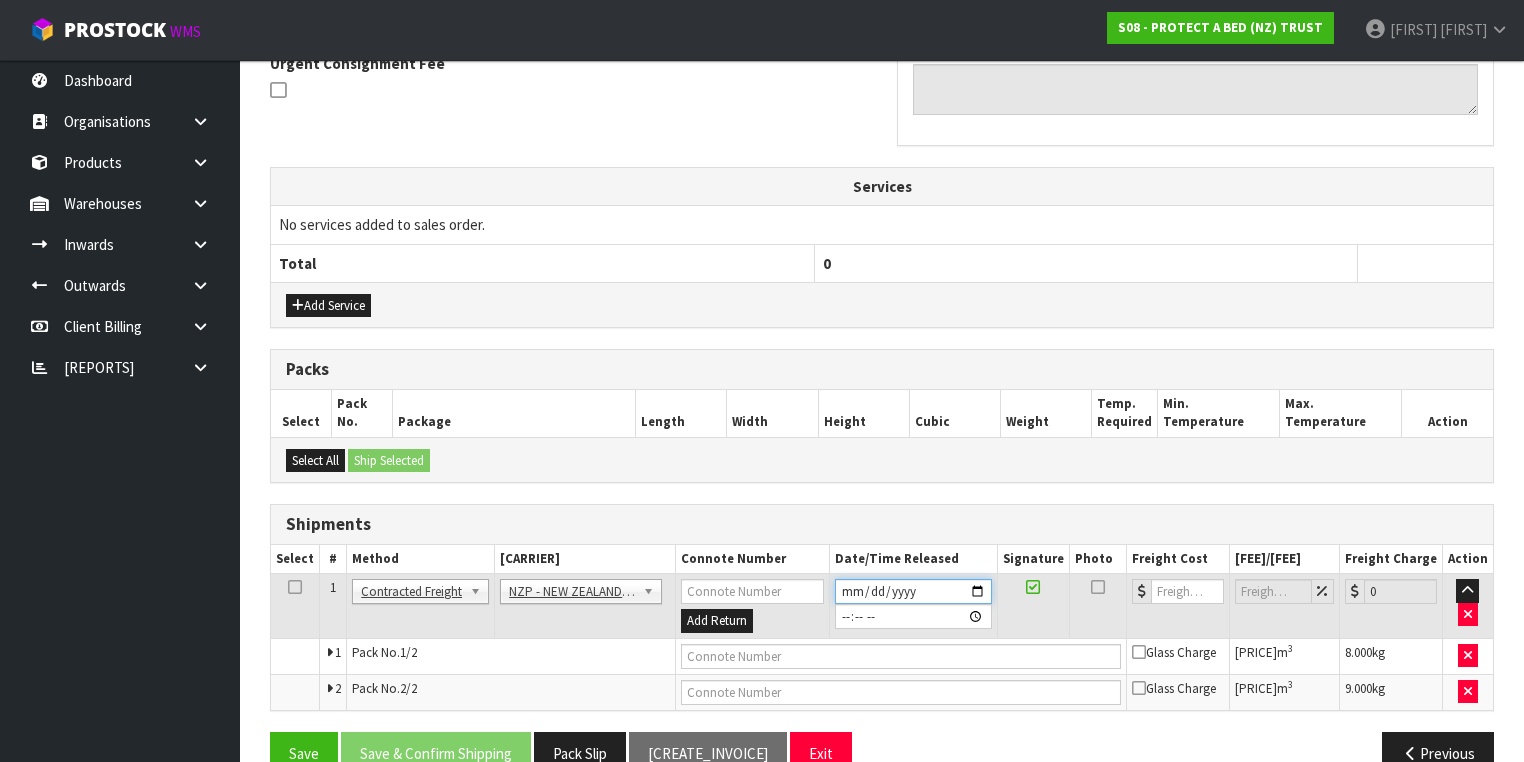 type on "[DATE]" 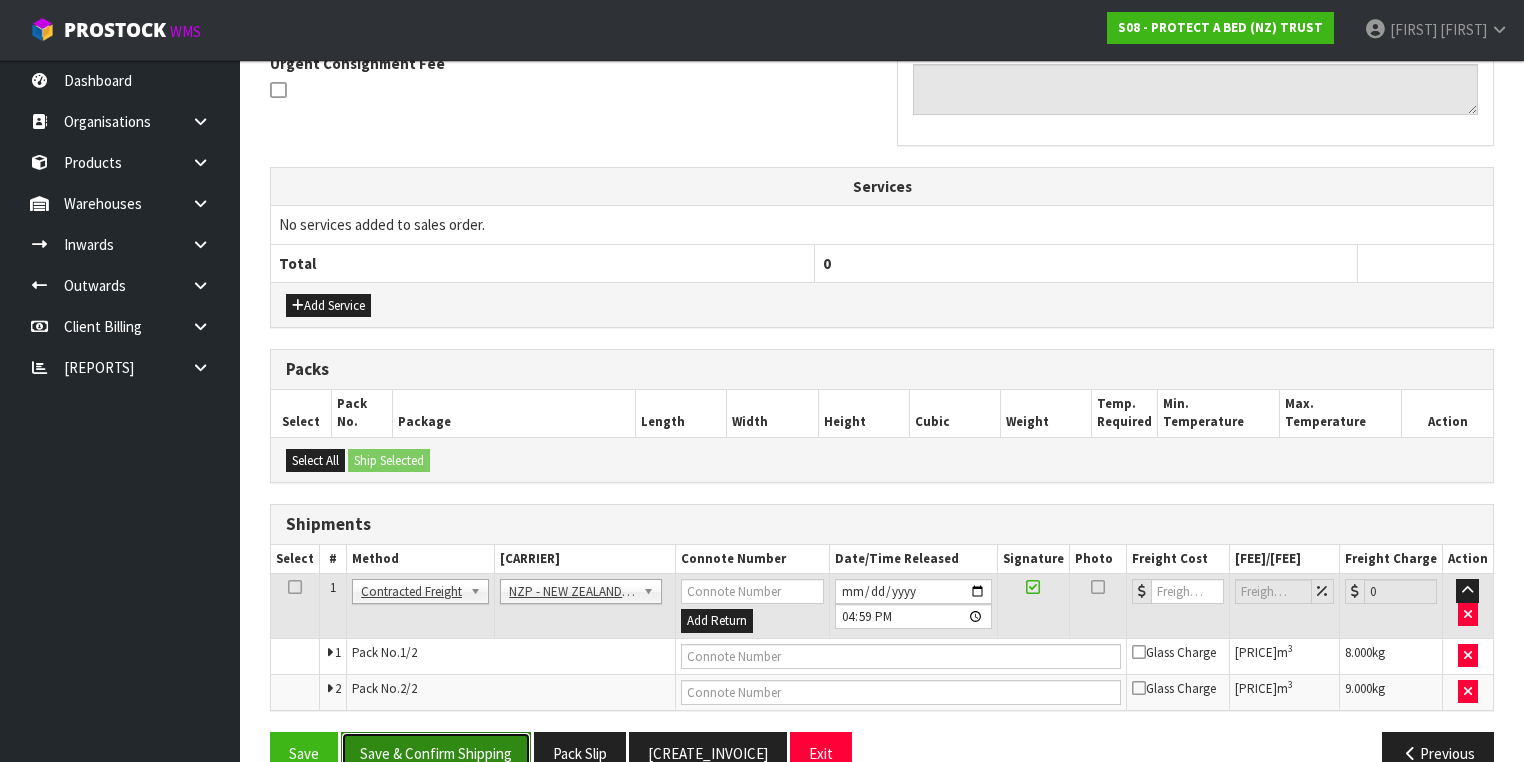 click on "Save & Confirm Shipping" at bounding box center (436, 753) 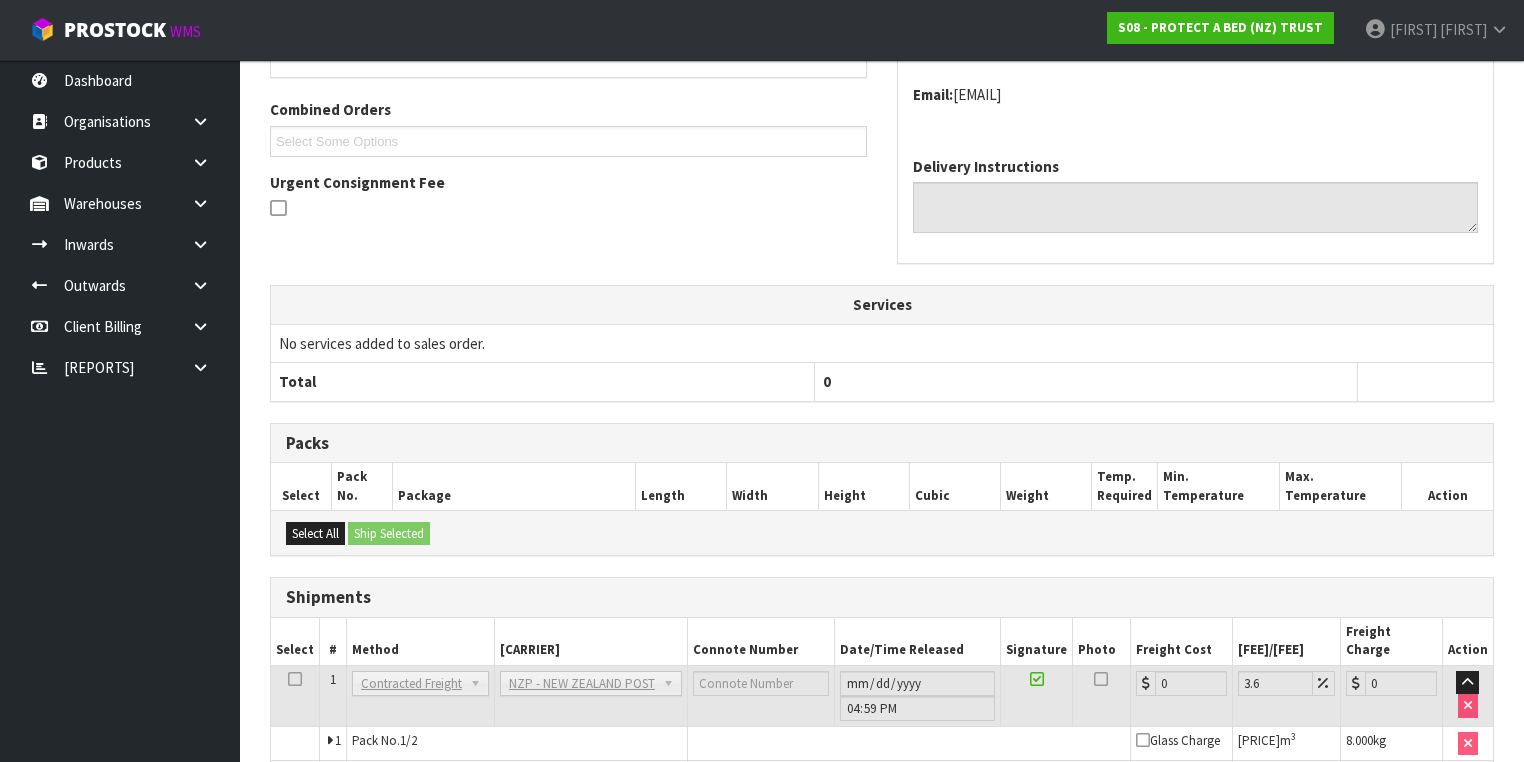 scroll, scrollTop: 612, scrollLeft: 0, axis: vertical 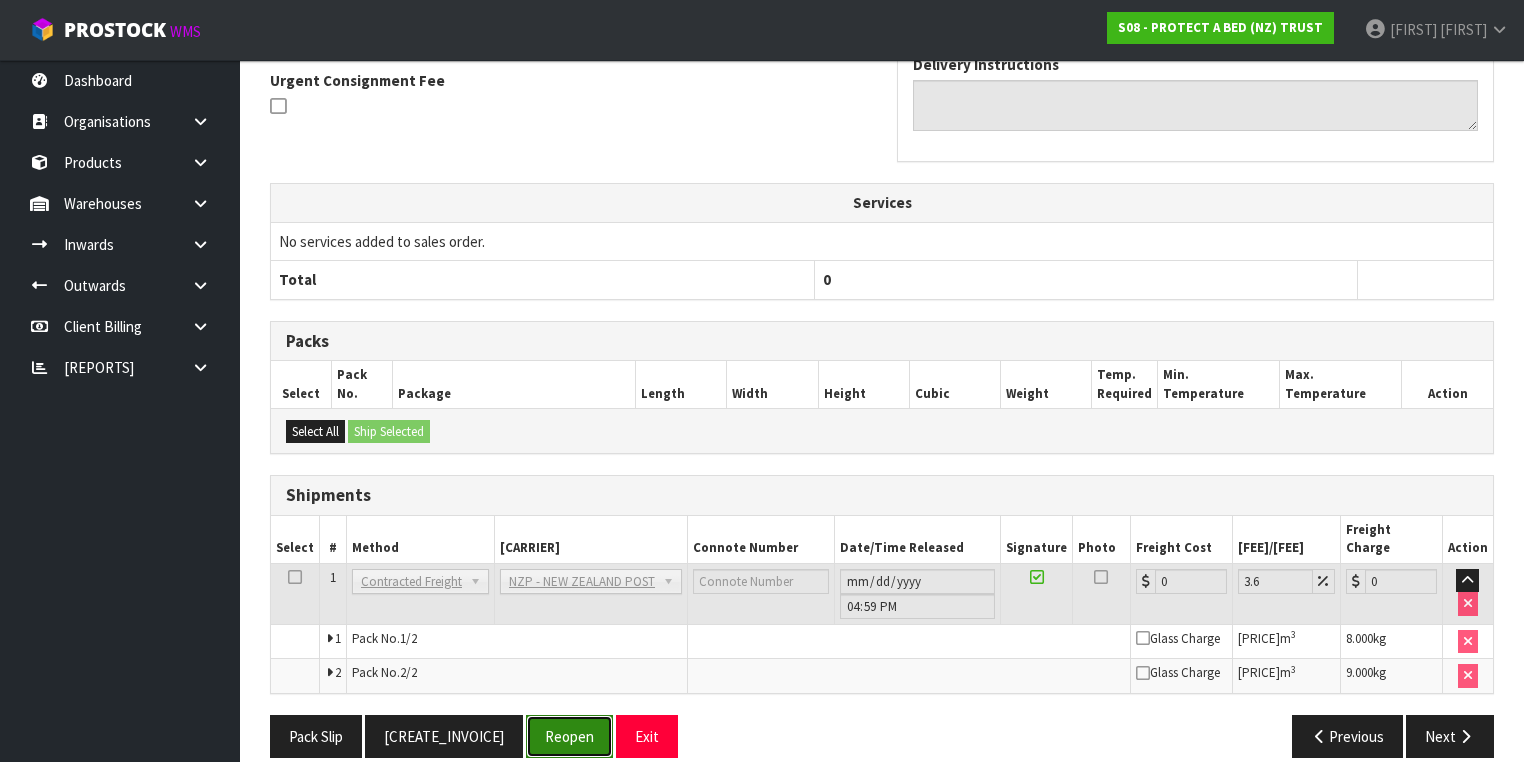 click on "Reopen" at bounding box center [569, 736] 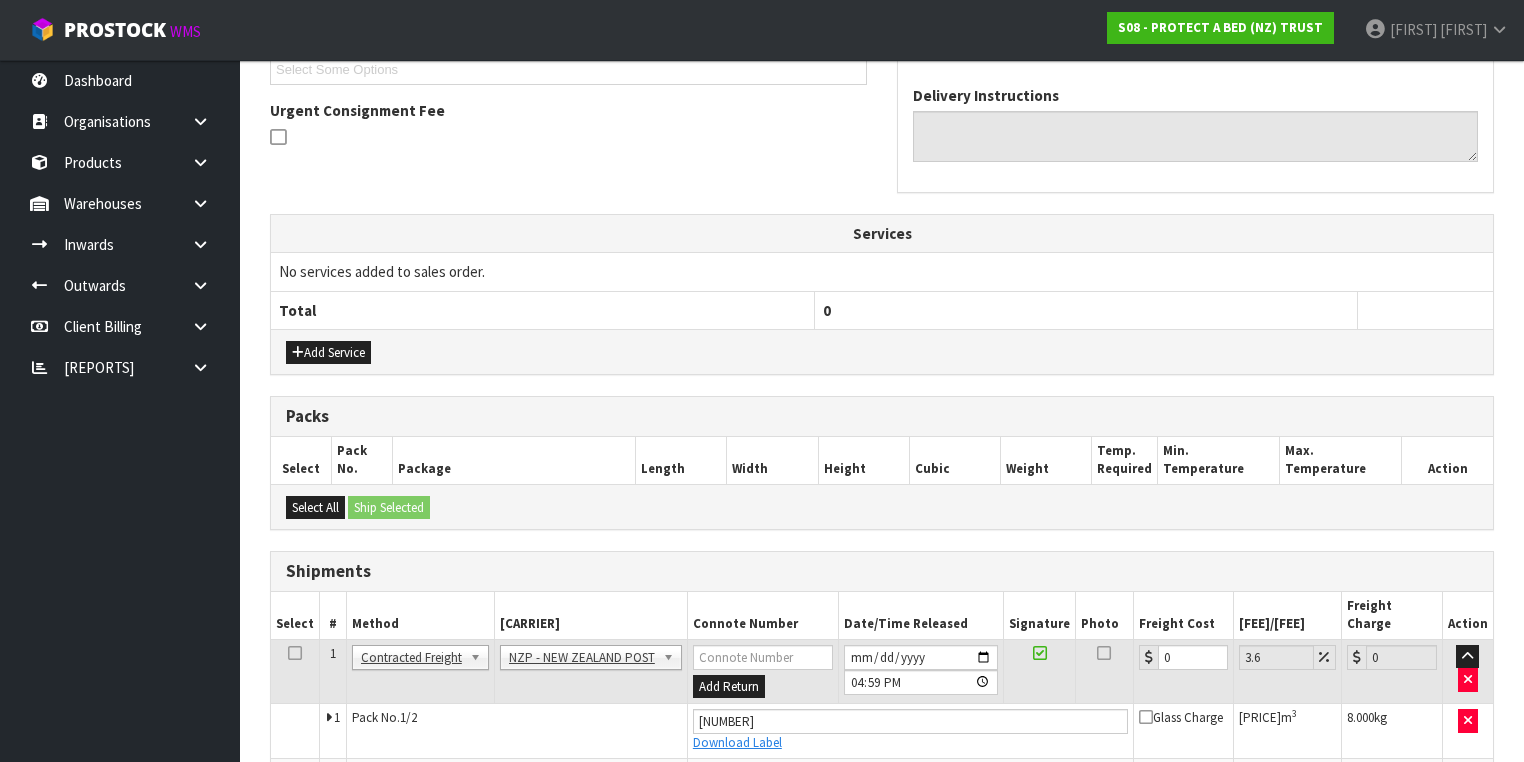 scroll, scrollTop: 660, scrollLeft: 0, axis: vertical 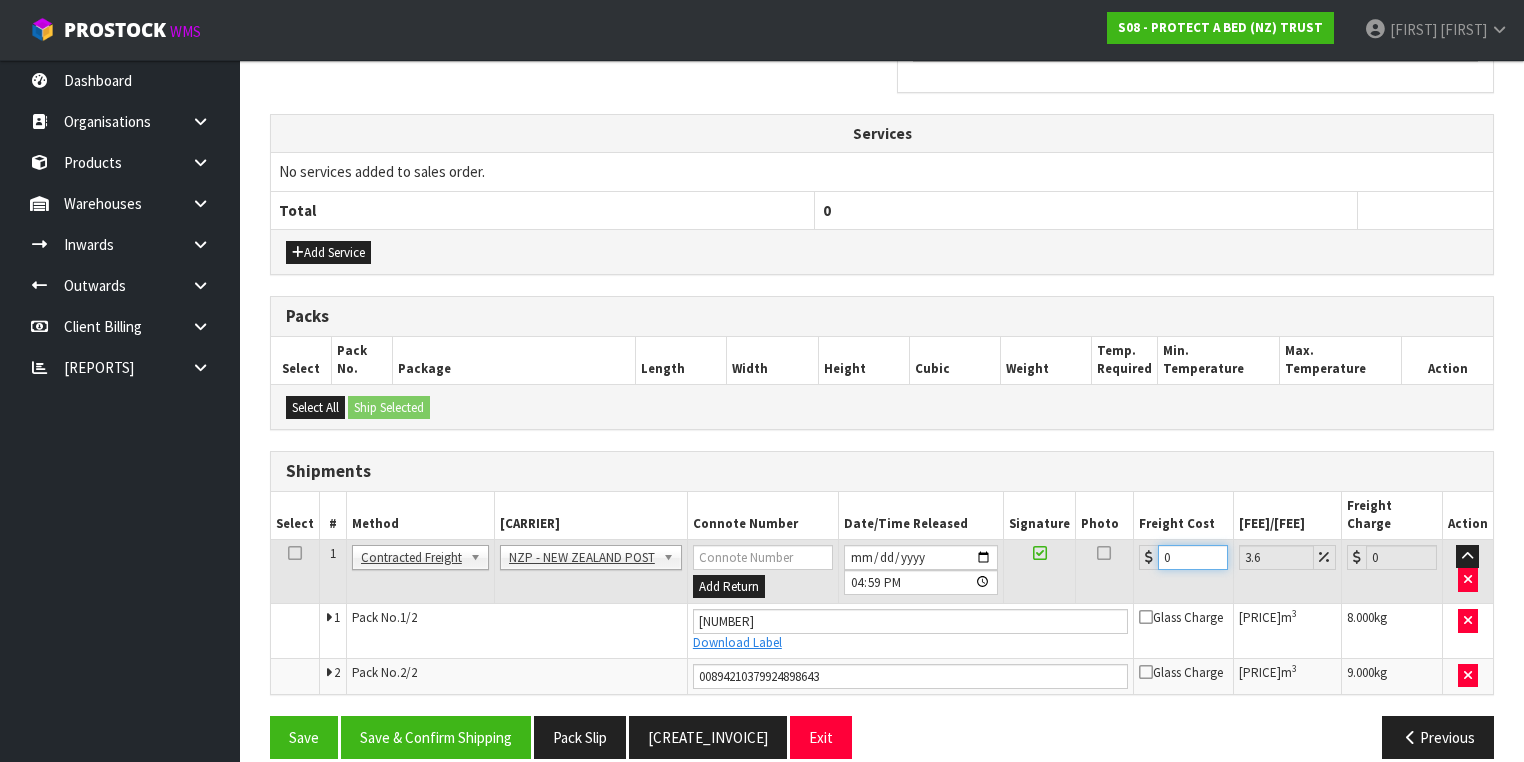 drag, startPoint x: 1195, startPoint y: 535, endPoint x: 996, endPoint y: 526, distance: 199.20341 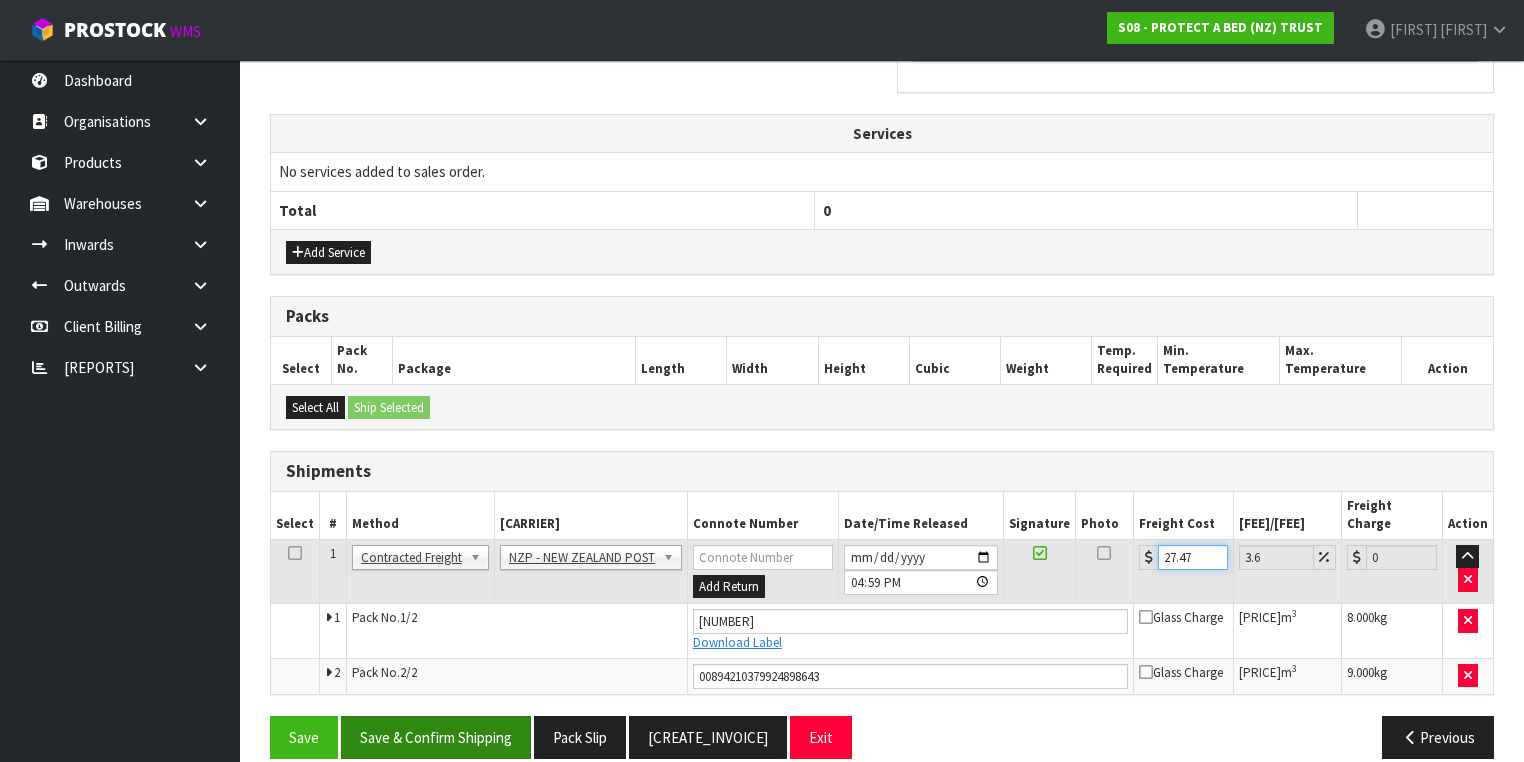 type on "27.47" 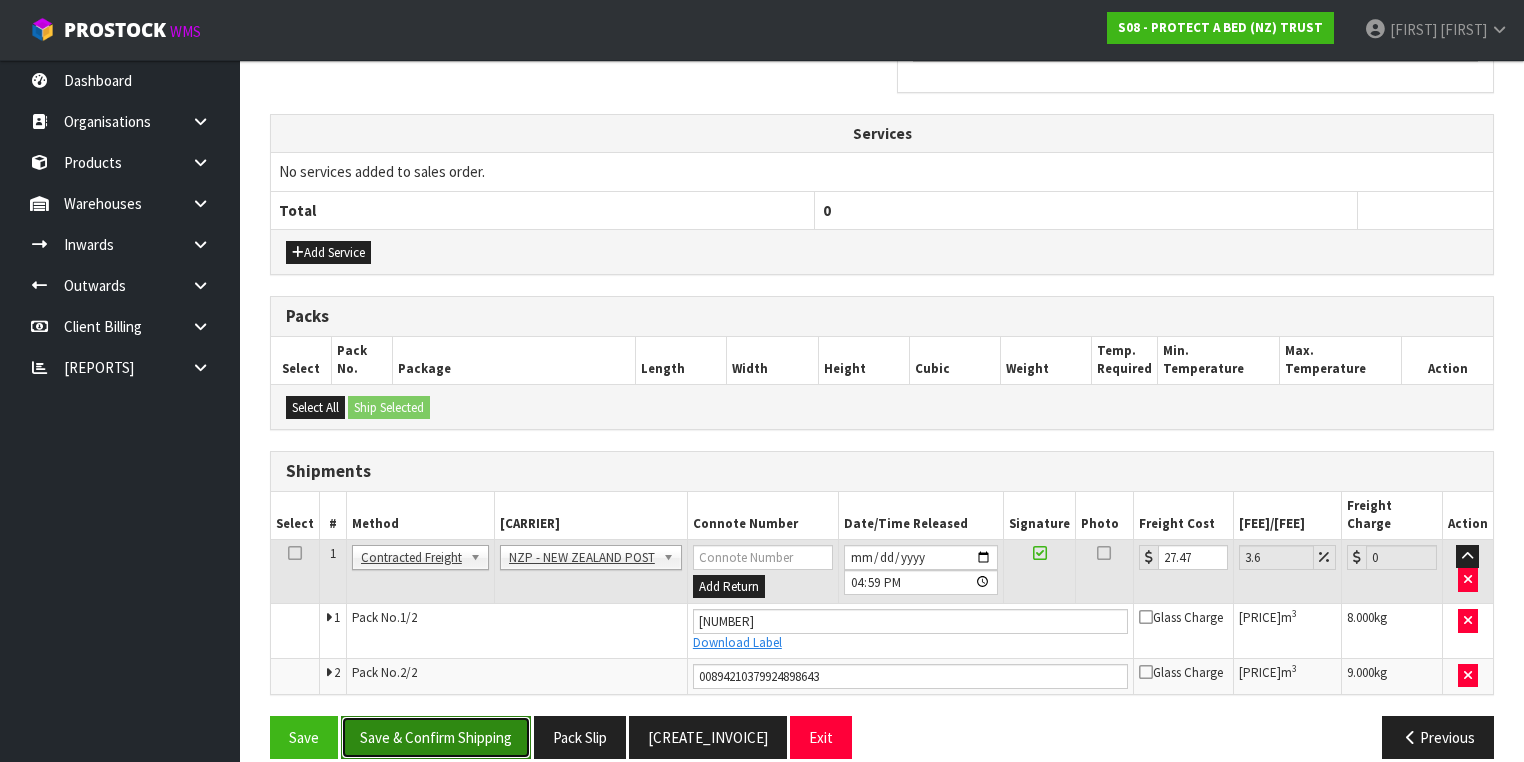 click on "Save & Confirm Shipping" at bounding box center [436, 737] 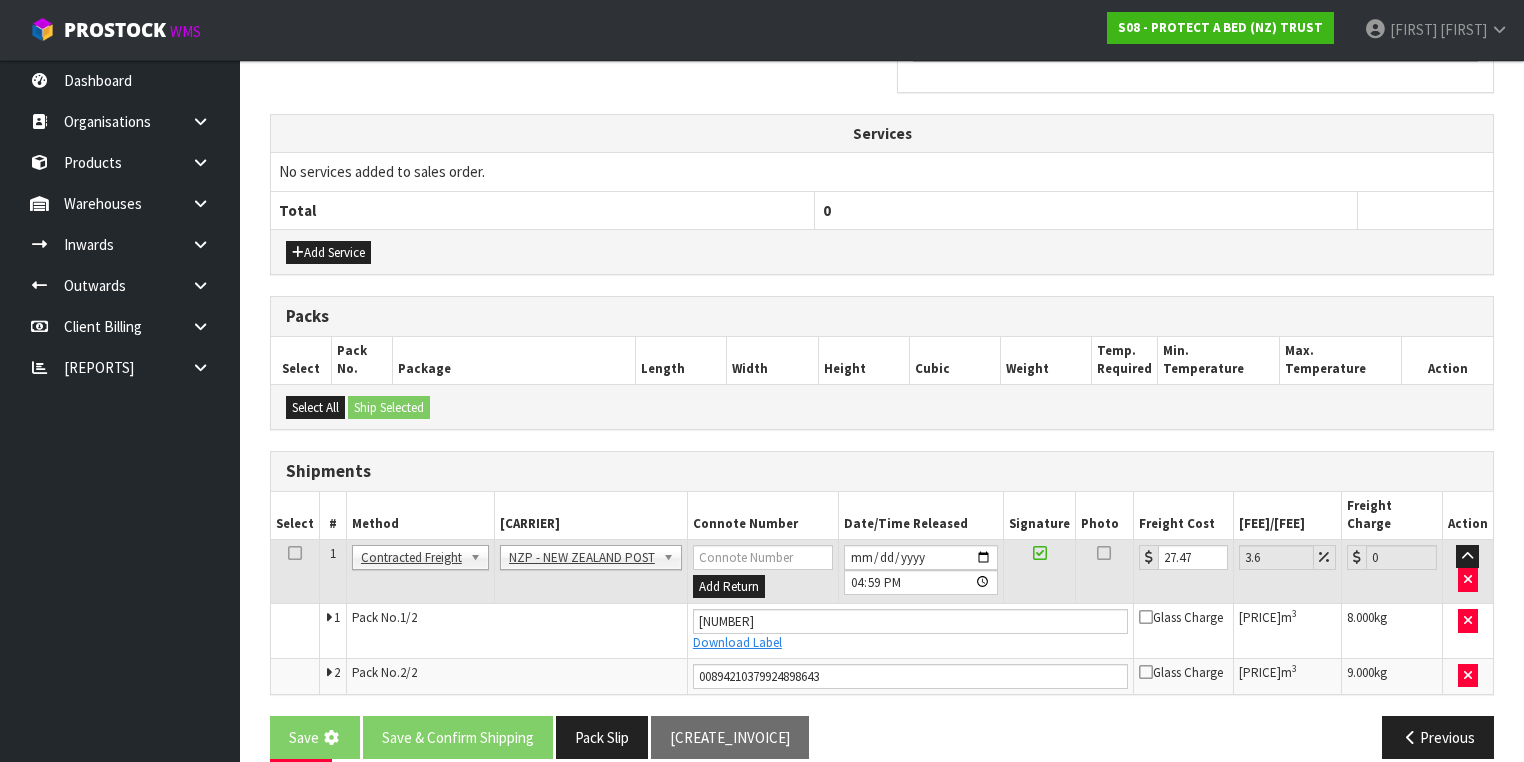 scroll, scrollTop: 0, scrollLeft: 0, axis: both 